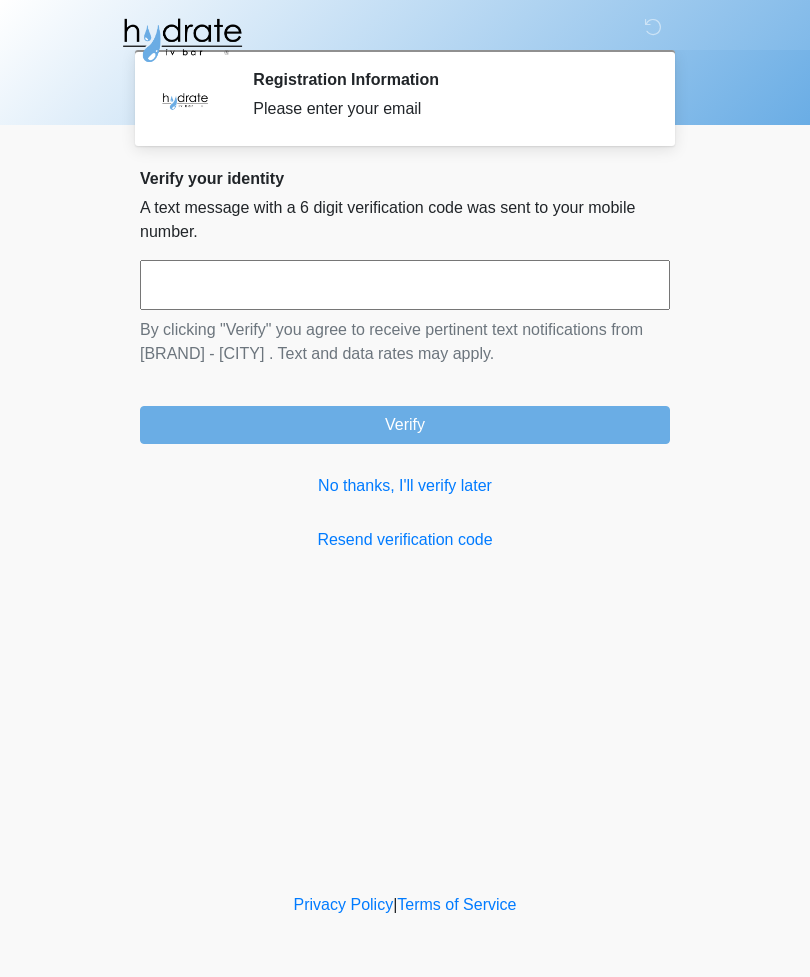 scroll, scrollTop: 0, scrollLeft: 0, axis: both 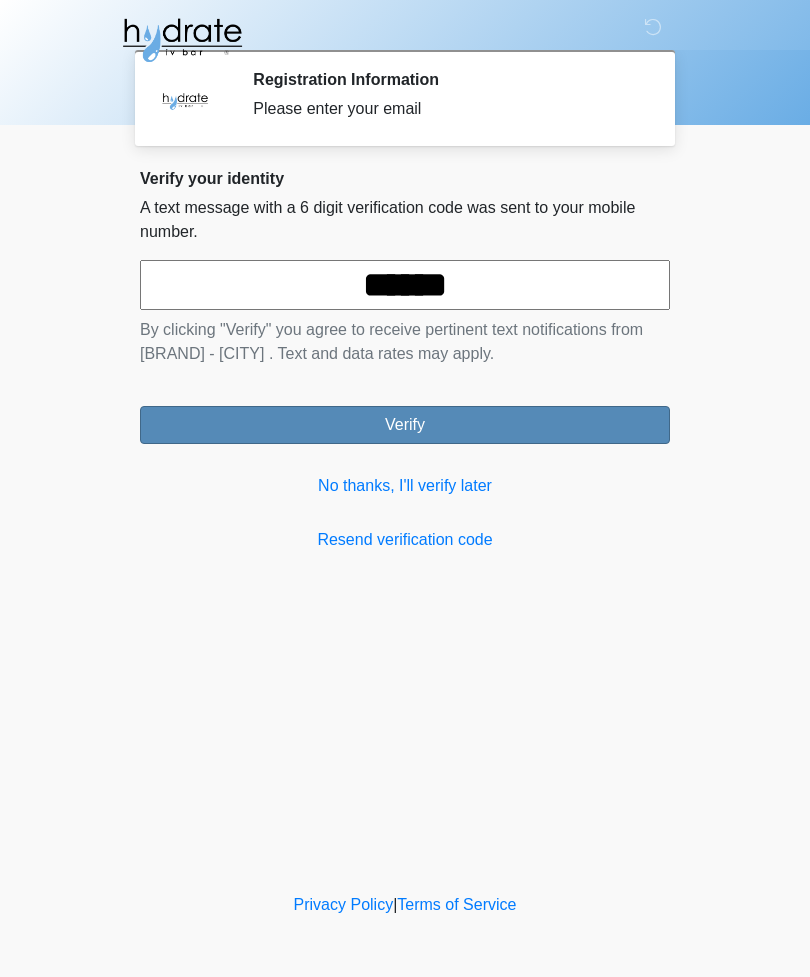 type on "******" 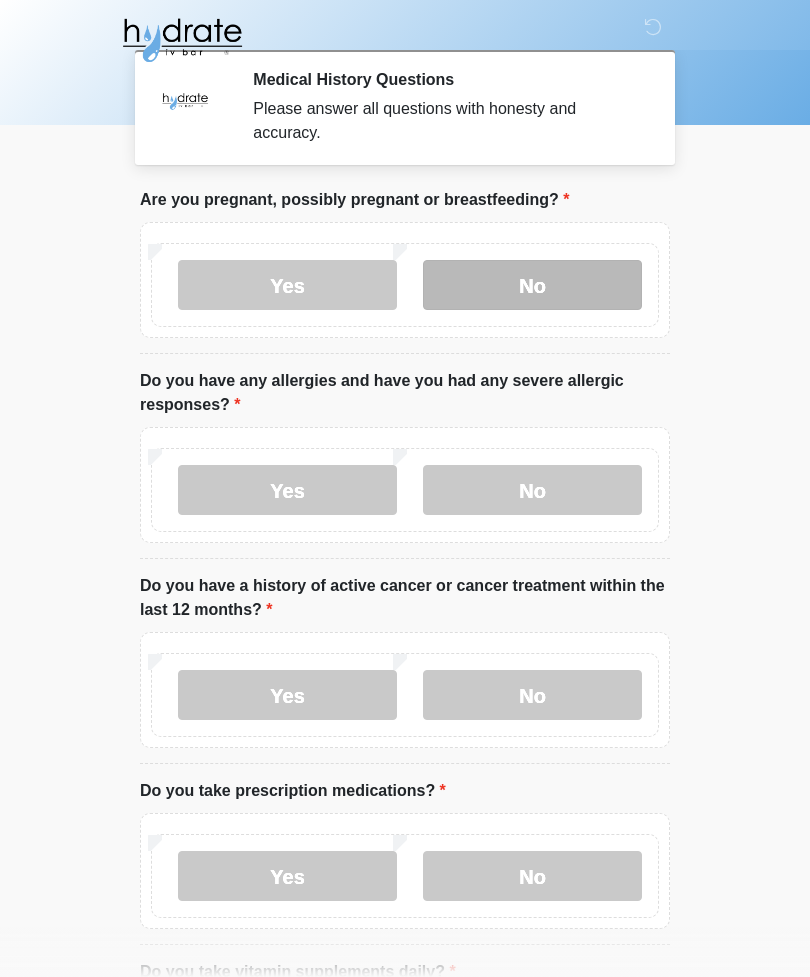 click on "No" at bounding box center (532, 285) 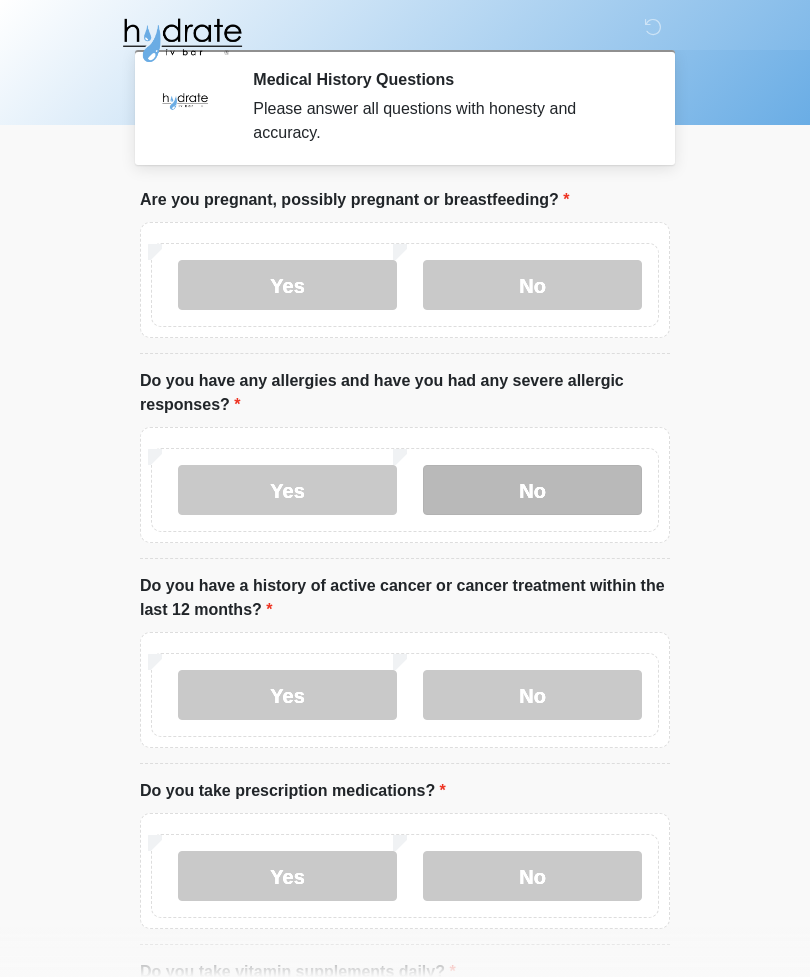 click on "No" at bounding box center [532, 490] 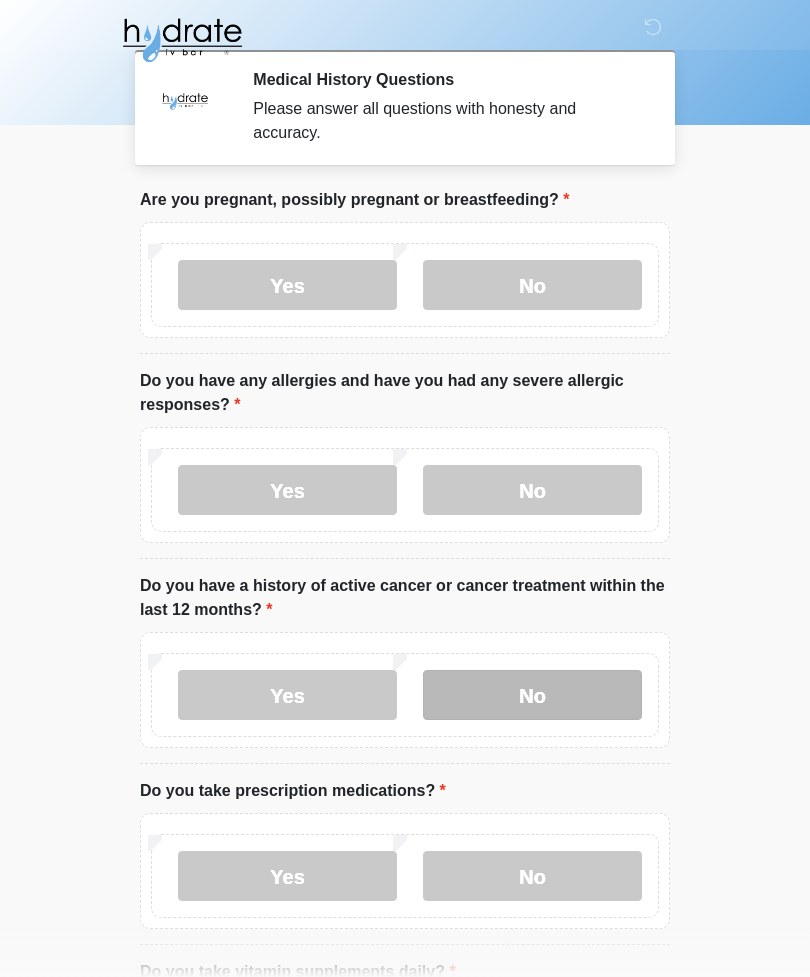 click on "No" at bounding box center [532, 695] 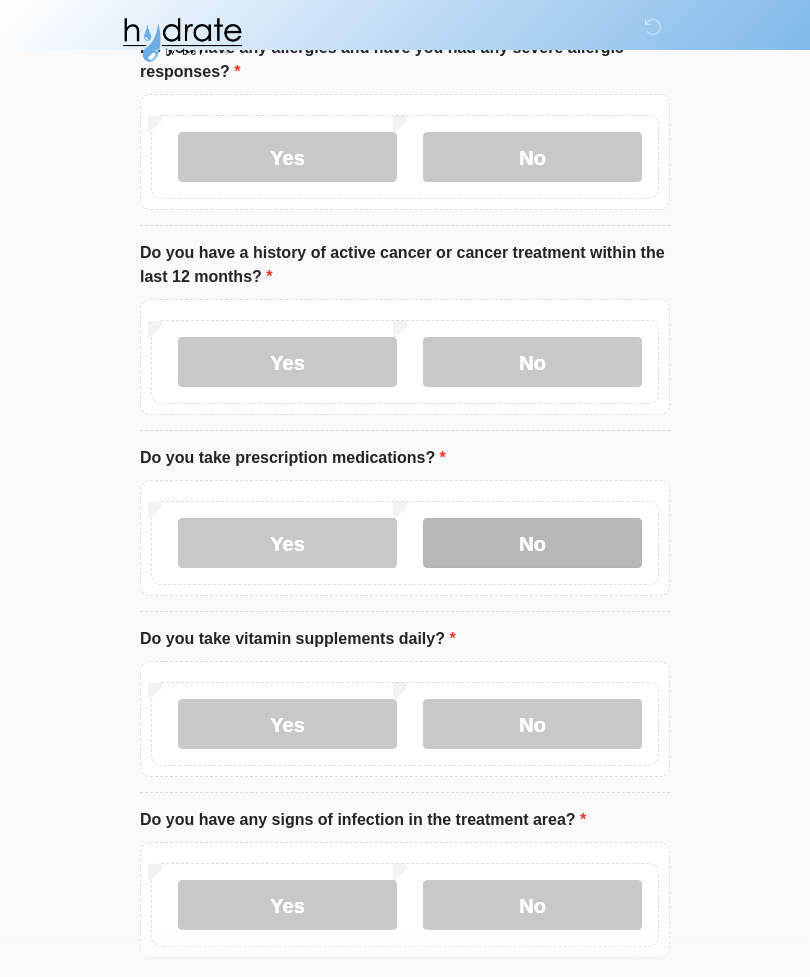 click on "No" at bounding box center [532, 544] 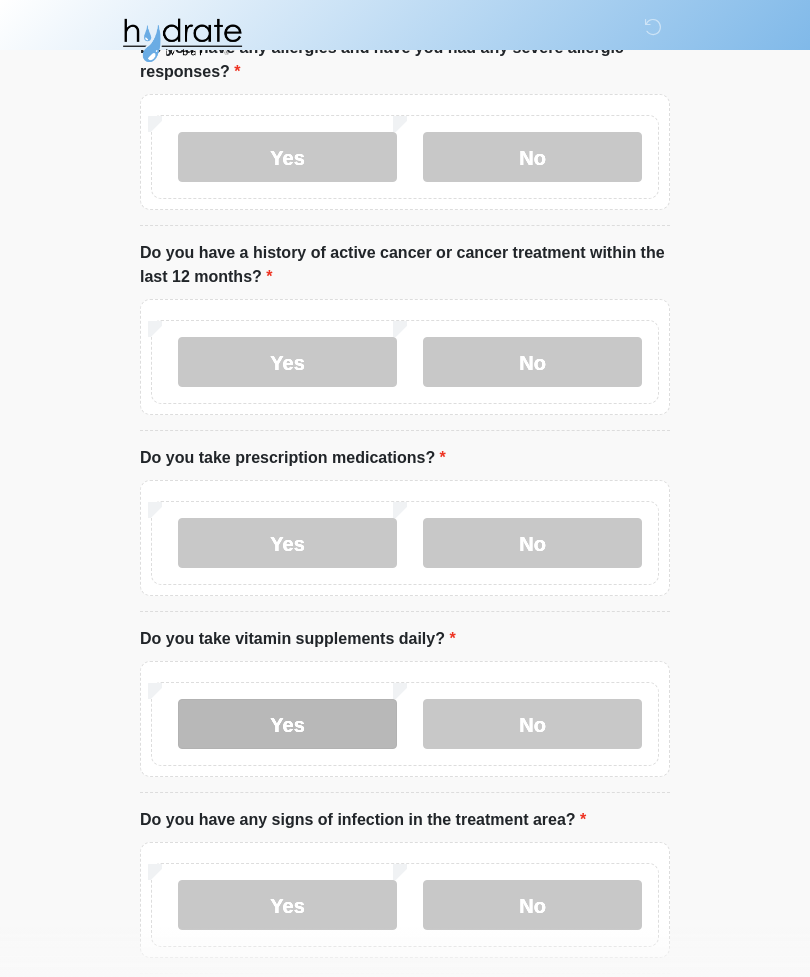 click on "Yes" at bounding box center [287, 724] 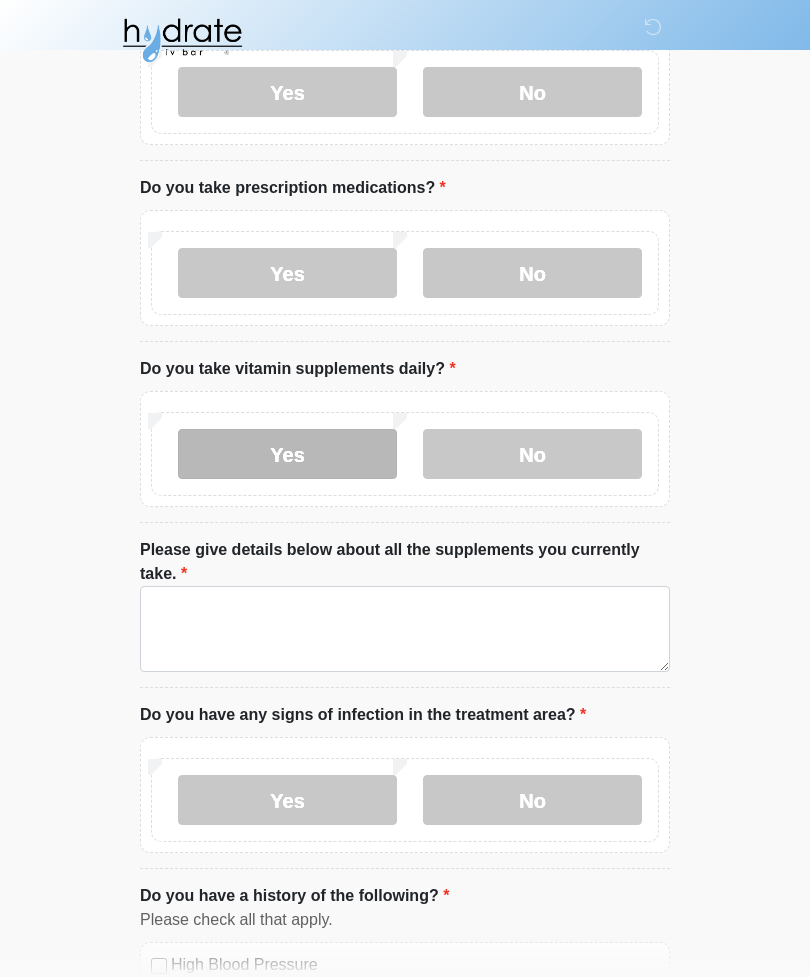 scroll, scrollTop: 604, scrollLeft: 0, axis: vertical 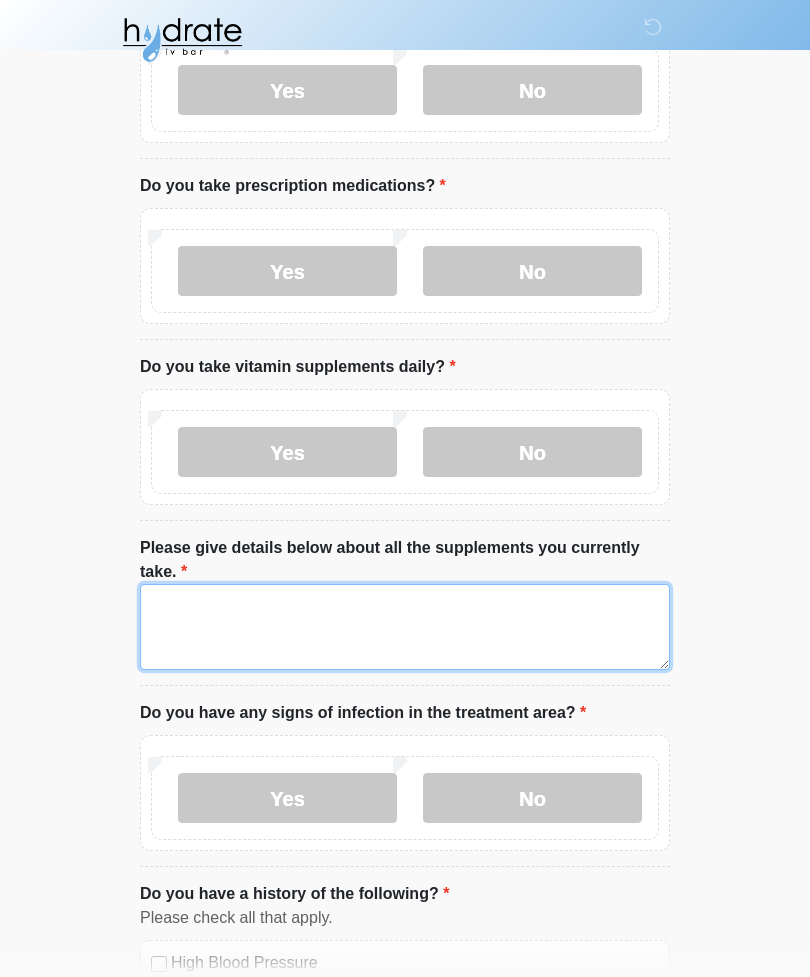 click on "Please give details below about all the supplements you currently take." at bounding box center [405, 628] 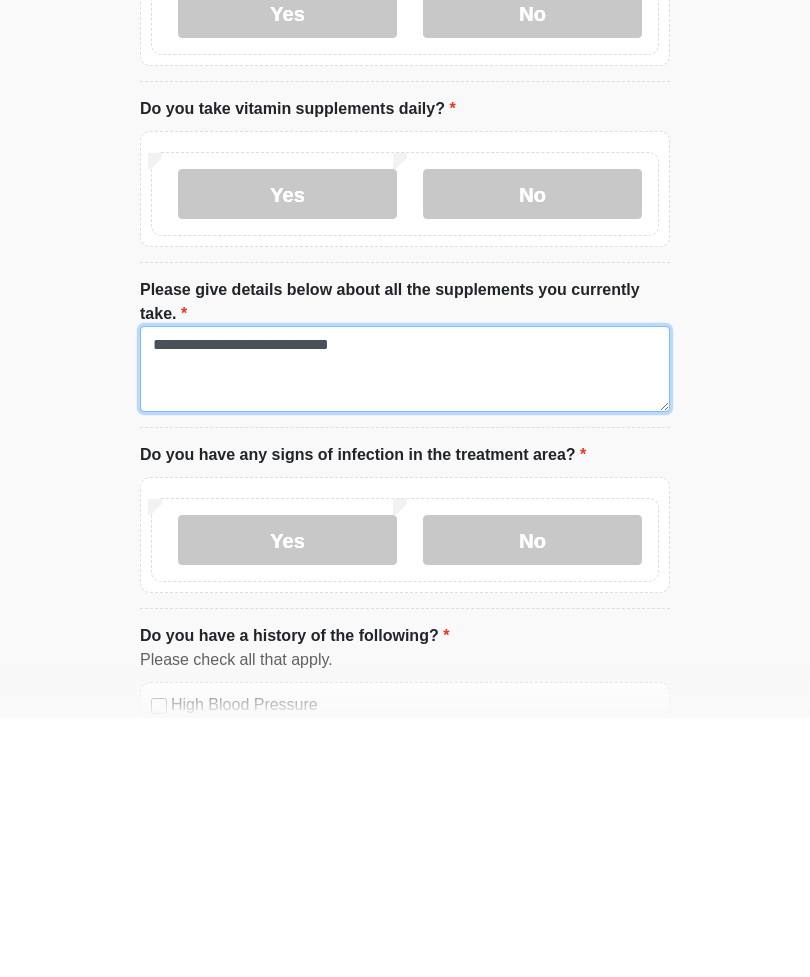 click on "**********" at bounding box center [405, 628] 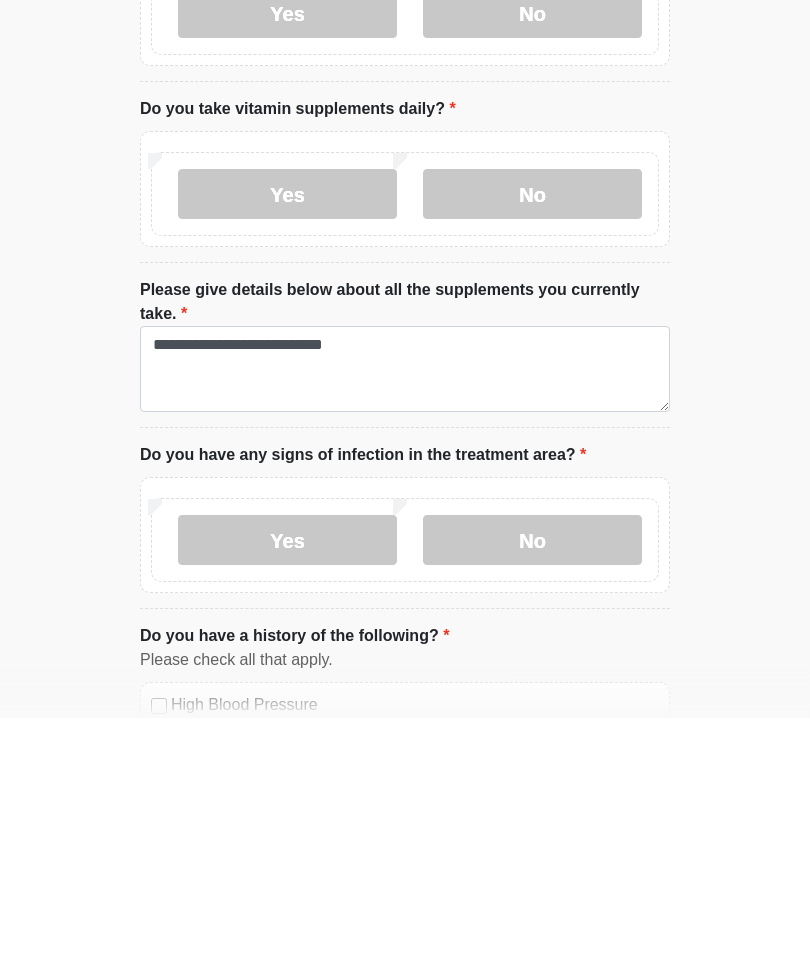 click on "‎ ‎ ‎
Medical History Questions
Please answer all questions with honesty and accuracy.
Please connect to Wi-Fi now   Provide us with your contact info  Answer some questions about your medical history  Complete a video call with one of our providers
This is the beginning of your  virtual Good Faith Exam .  ﻿﻿﻿﻿﻿﻿﻿﻿ This step is necessary to provide official medical clearance and documentation for your upcoming treatment(s).   ﻿﻿﻿﻿﻿﻿To begin, ﻿﻿﻿﻿﻿﻿ press the continue button below and answer all questions with honesty.
Continue
Please be sure your device is connected to a Wi-Fi Network for quicker service.  .
Continue" at bounding box center (405, -116) 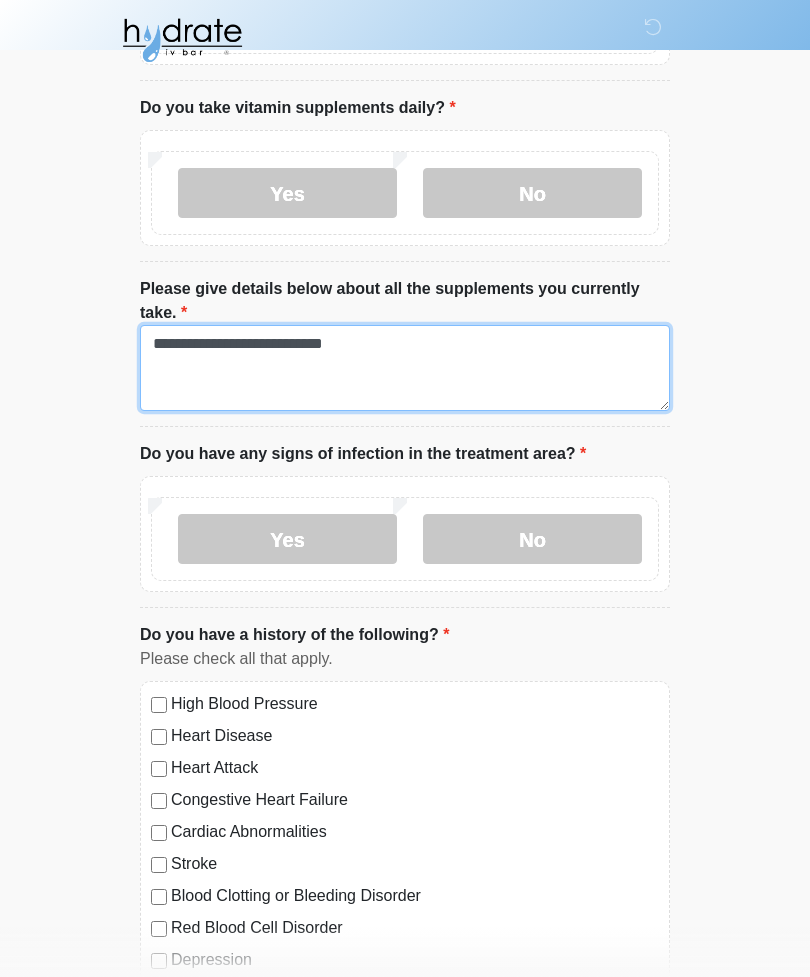 click on "**********" at bounding box center (405, 368) 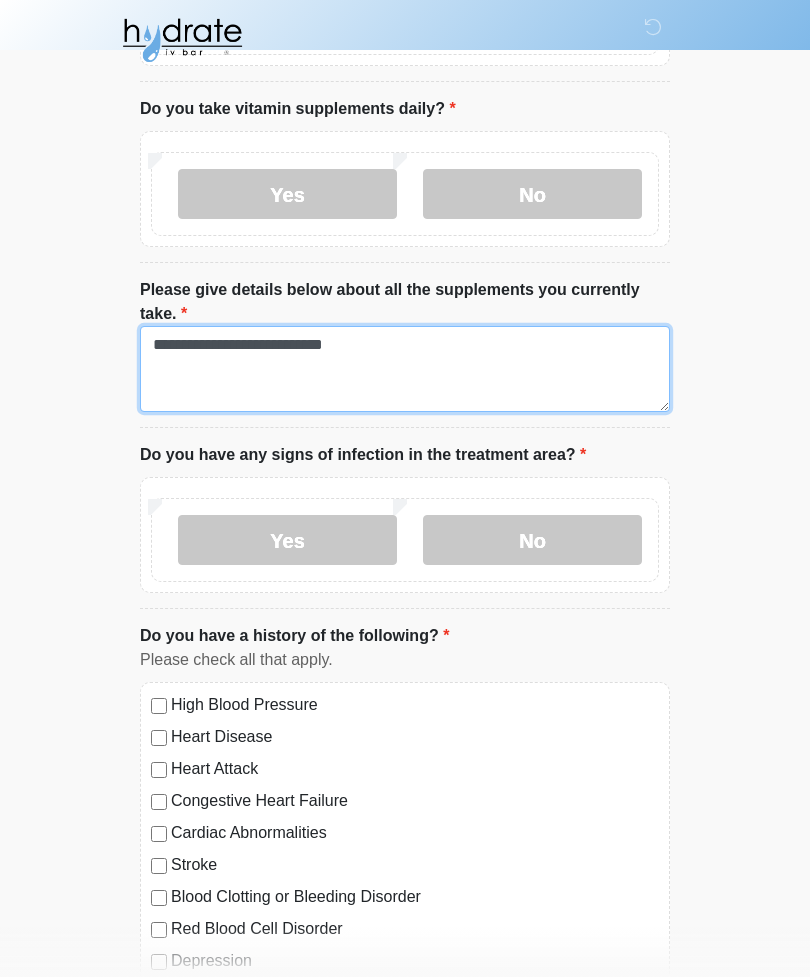 click on "**********" at bounding box center [405, 369] 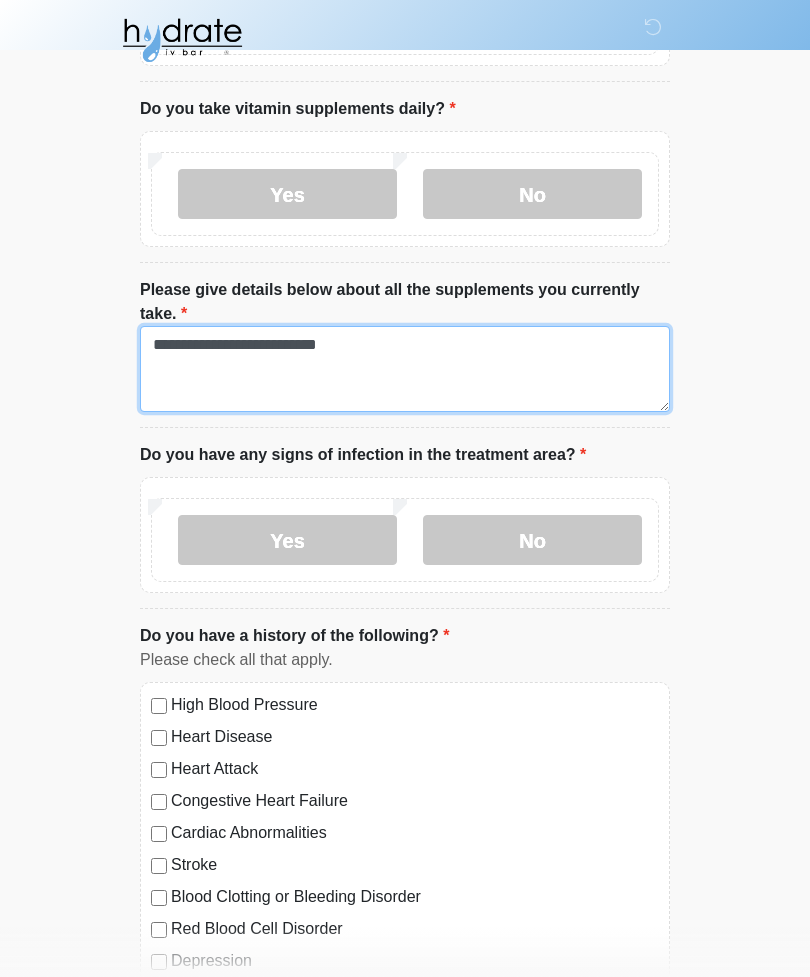 type on "**********" 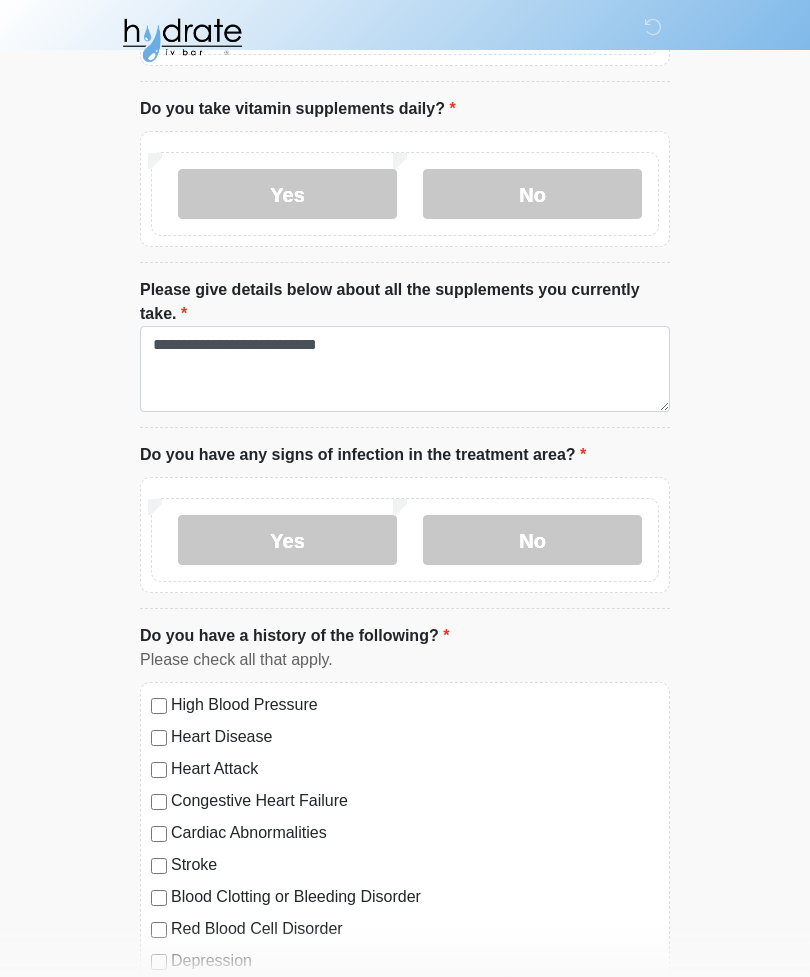 click on "‎ ‎ ‎
Medical History Questions
Please answer all questions with honesty and accuracy.
Please connect to Wi-Fi now   Provide us with your contact info  Answer some questions about your medical history  Complete a video call with one of our providers
This is the beginning of your  virtual Good Faith Exam .  ﻿﻿﻿﻿﻿﻿﻿﻿ This step is necessary to provide official medical clearance and documentation for your upcoming treatment(s).   ﻿﻿﻿﻿﻿﻿To begin, ﻿﻿﻿﻿﻿﻿ press the continue button below and answer all questions with honesty.
Continue
Please be sure your device is connected to a Wi-Fi Network for quicker service.  .
Continue" at bounding box center [405, -375] 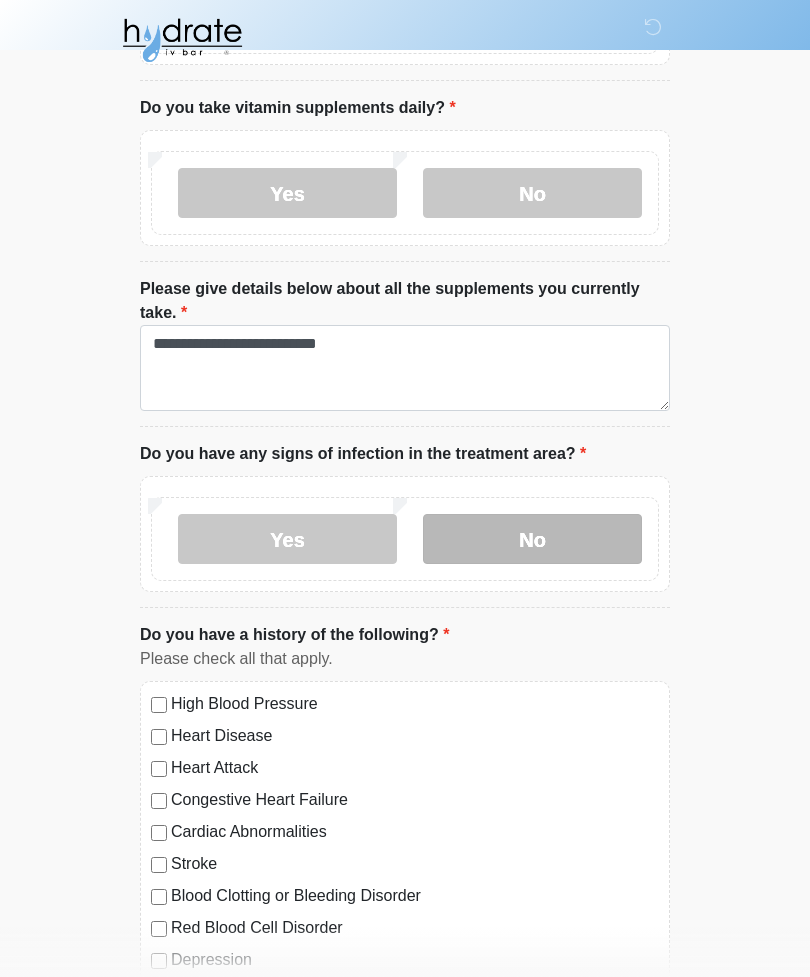 click on "No" at bounding box center (532, 539) 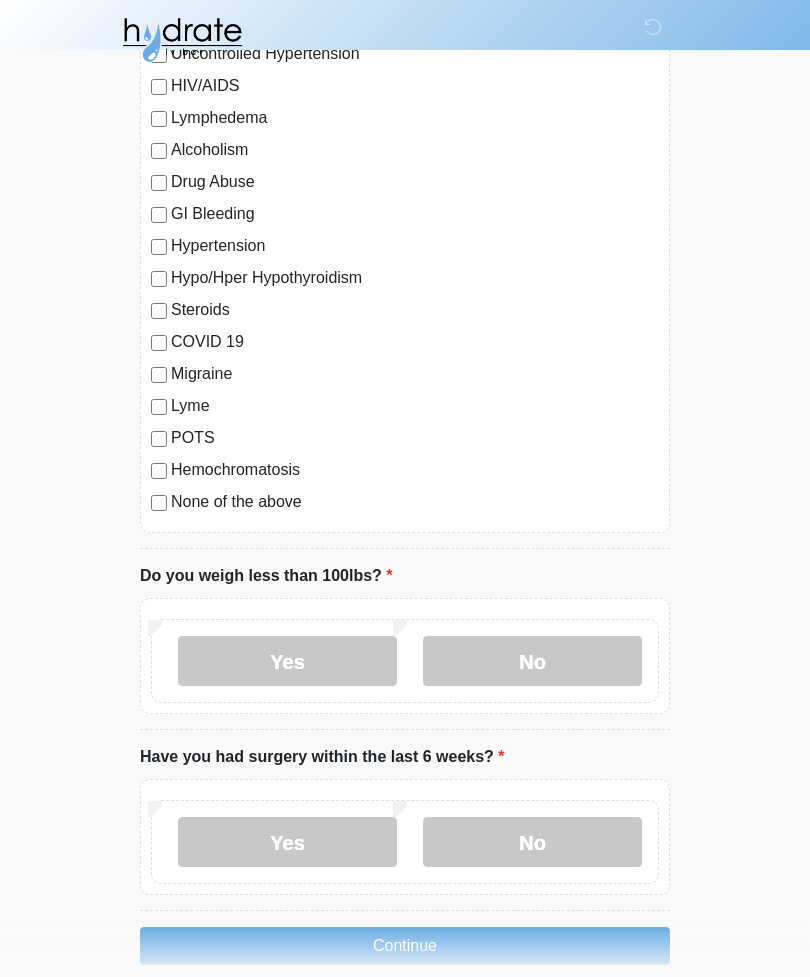scroll, scrollTop: 2092, scrollLeft: 0, axis: vertical 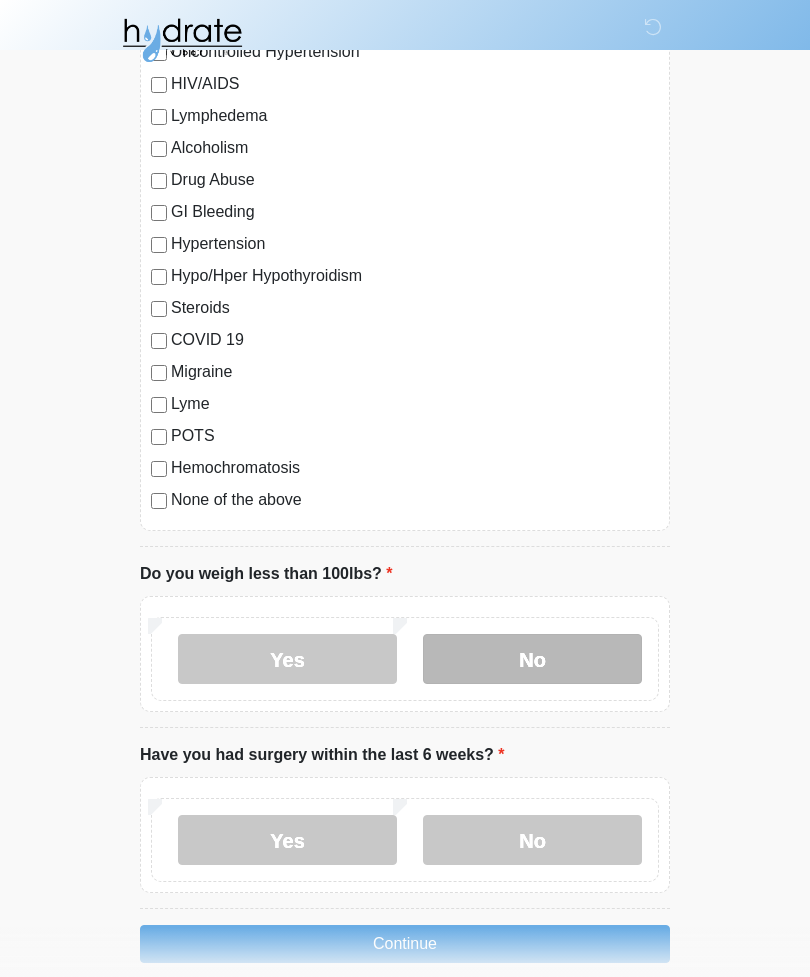 click on "No" at bounding box center [532, 659] 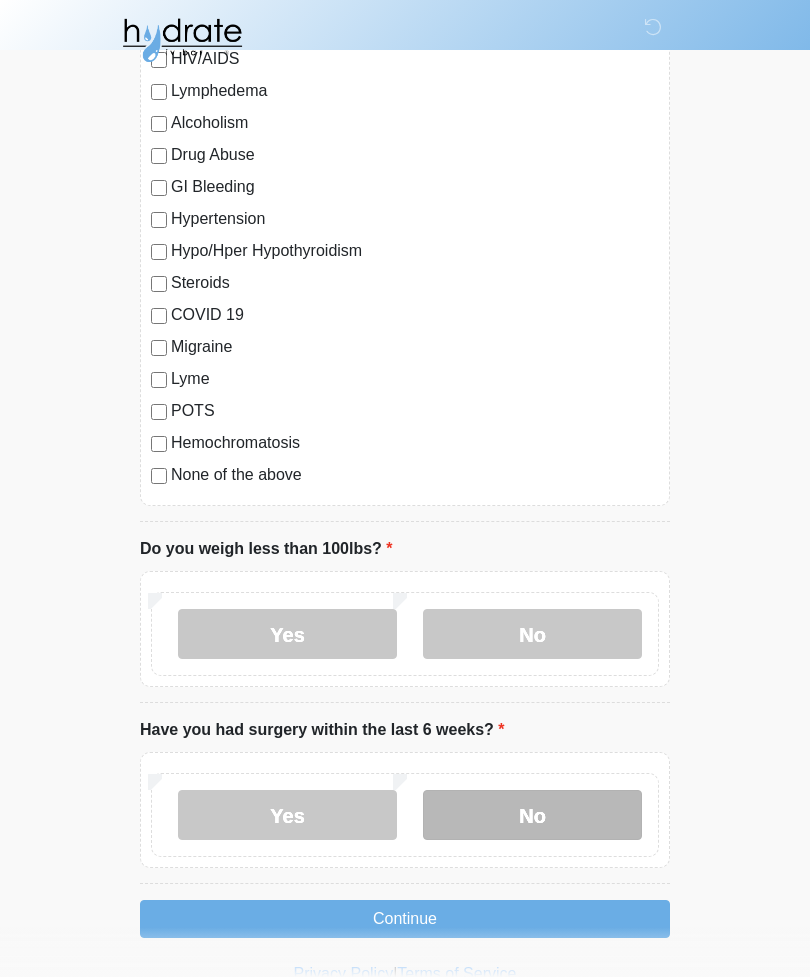 click on "No" at bounding box center [532, 815] 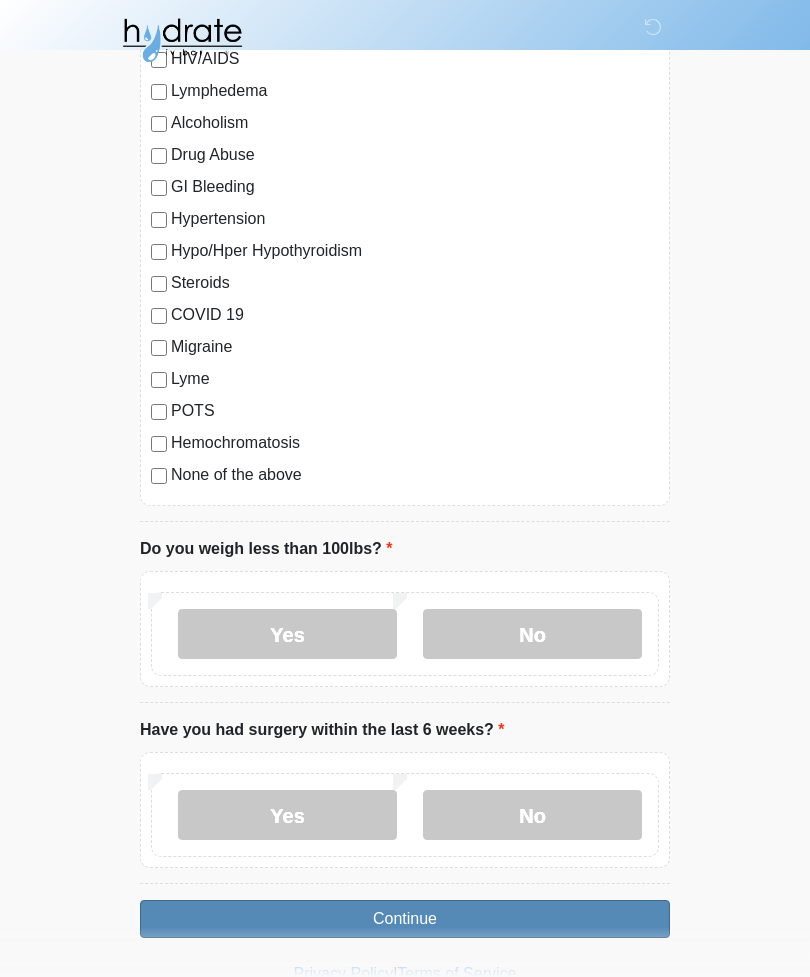 click on "Continue" at bounding box center [405, 919] 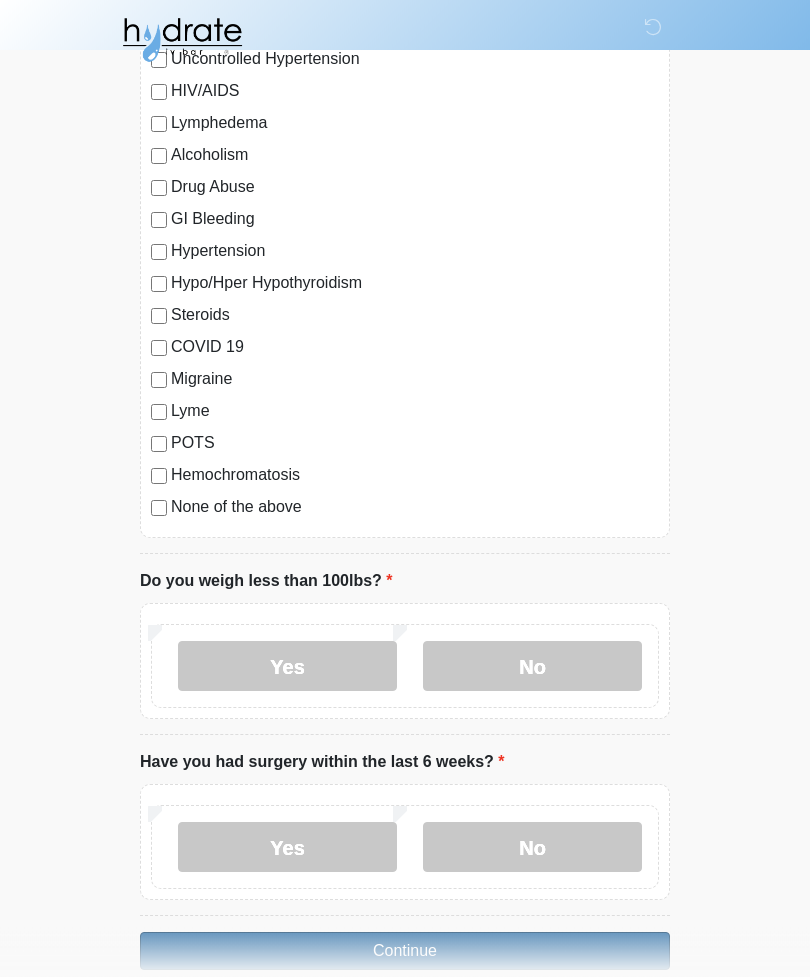 scroll, scrollTop: 2117, scrollLeft: 0, axis: vertical 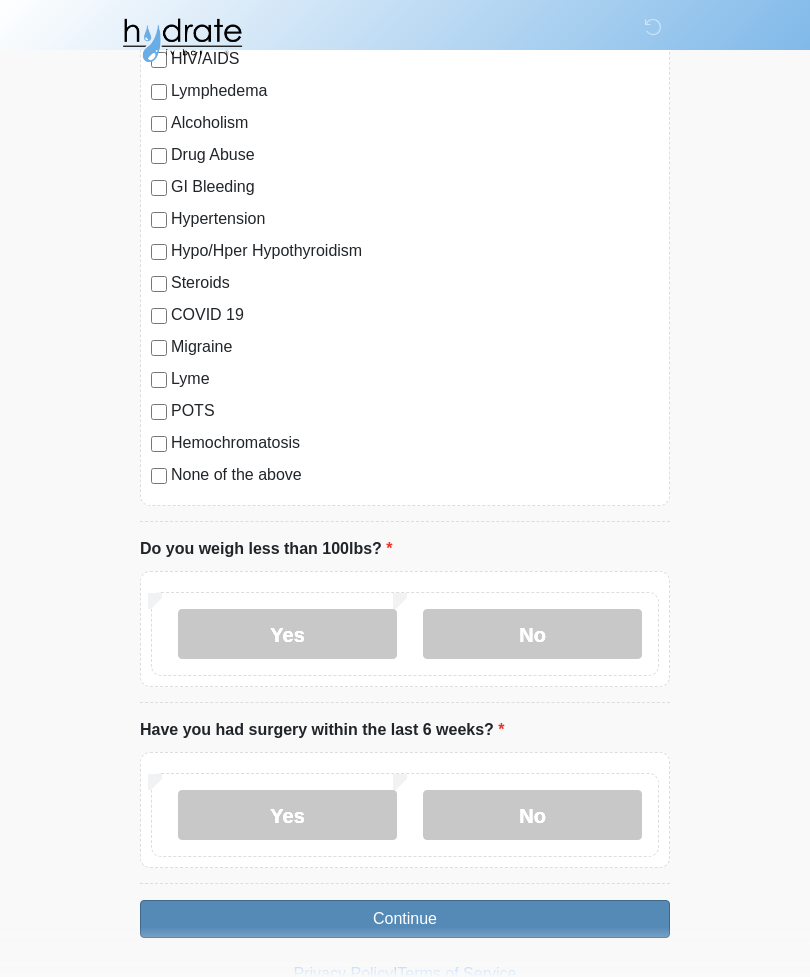 click on "Continue" at bounding box center [405, 919] 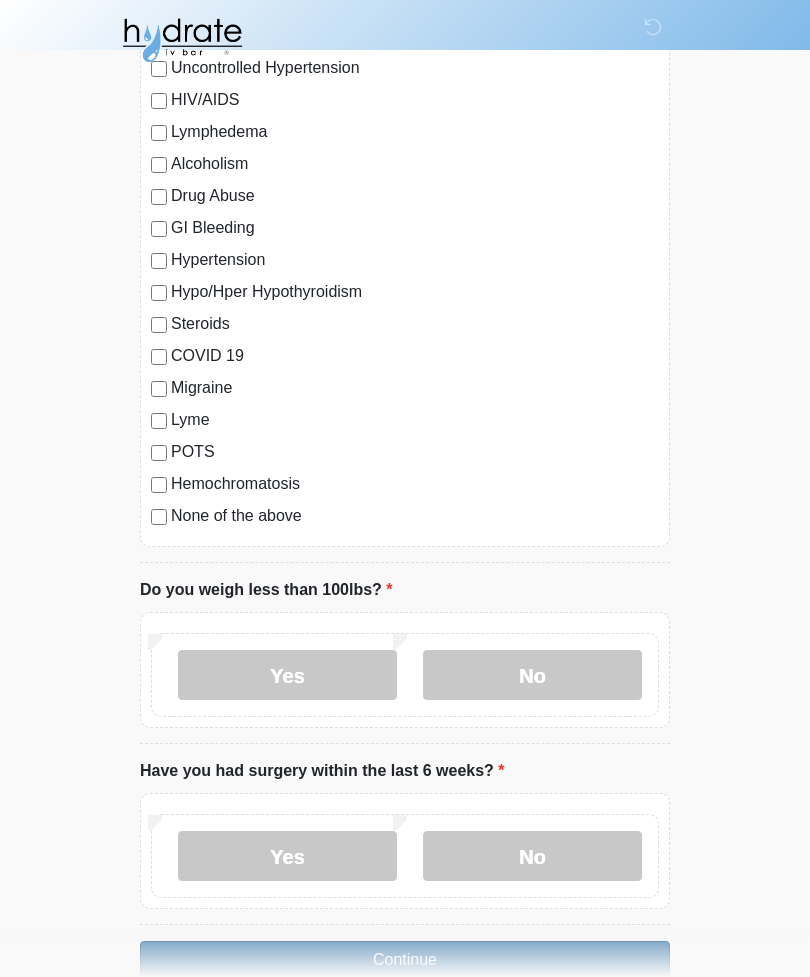 scroll, scrollTop: 2117, scrollLeft: 0, axis: vertical 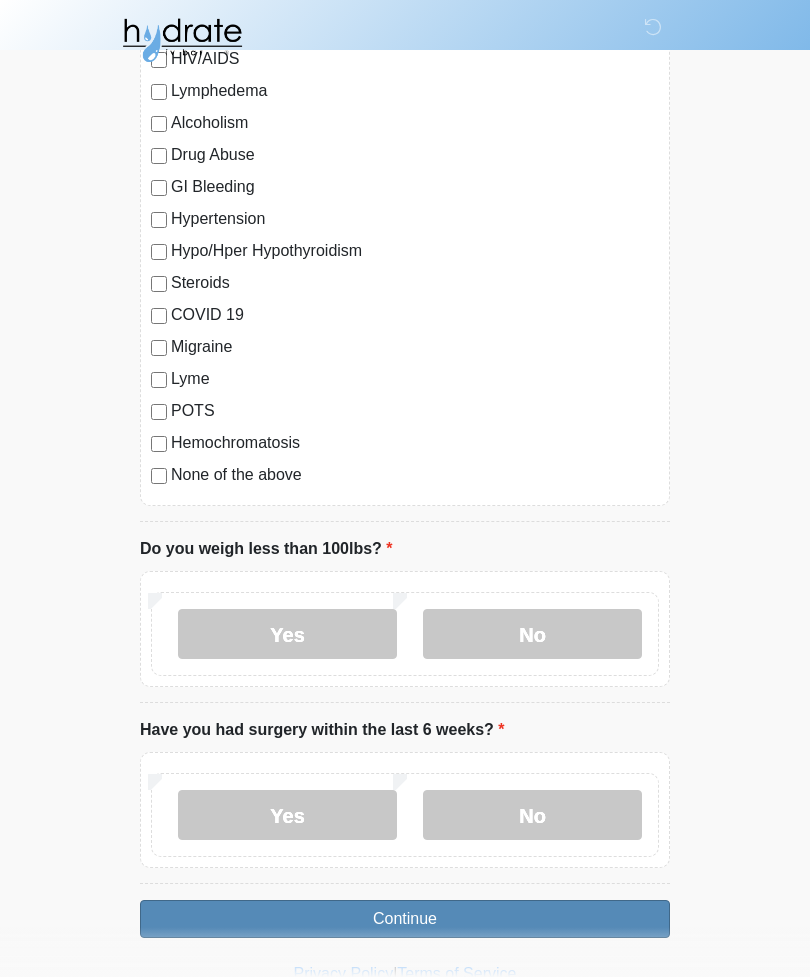 click on "Continue" at bounding box center [405, 919] 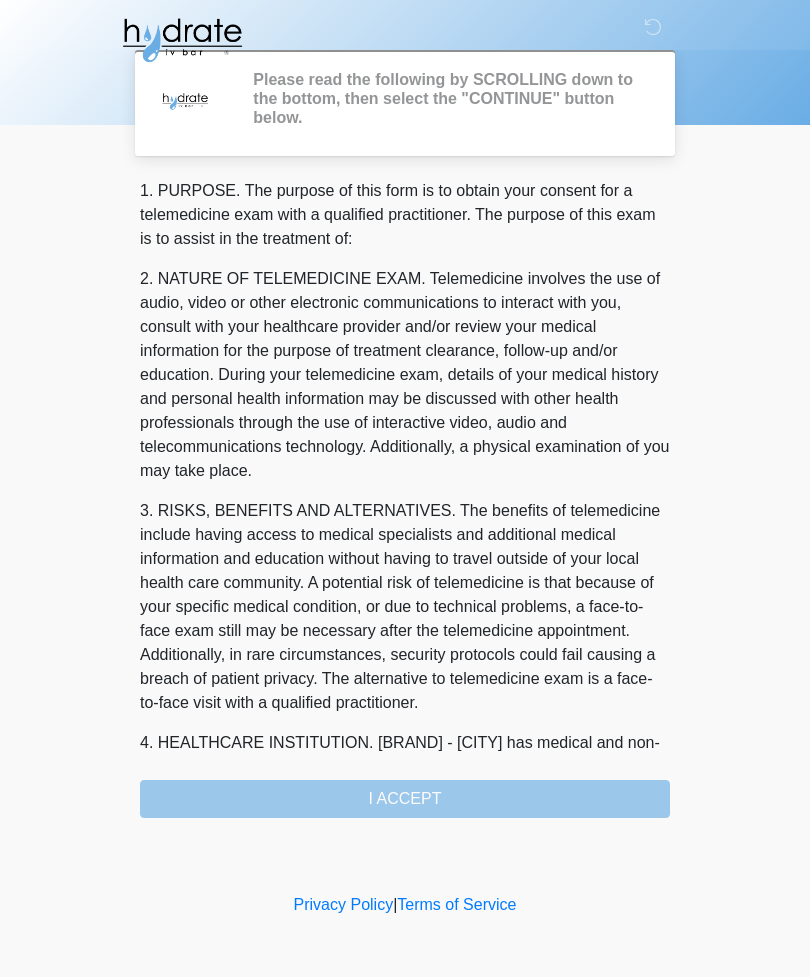 scroll, scrollTop: 0, scrollLeft: 0, axis: both 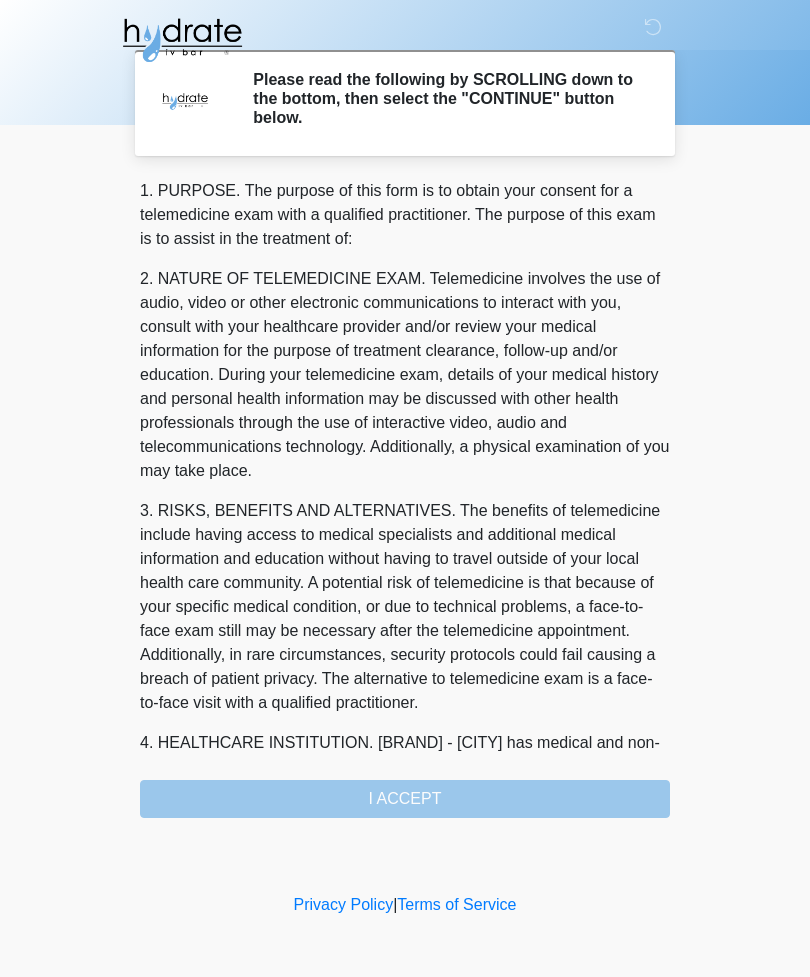 click on "1. PURPOSE. The purpose of this form is to obtain your consent for a telemedicine exam with a qualified practitioner. The purpose of this exam is to assist in the treatment of:  2. NATURE OF TELEMEDICINE EXAM. Telemedicine involves the use of audio, video or other electronic communications to interact with you, consult with your healthcare provider and/or review your medical information for the purpose of treatment clearance, follow-up and/or education. During your telemedicine exam, details of your medical history and personal health information may be discussed with other health professionals through the use of interactive video, audio and telecommunications technology. Additionally, a physical examination of you may take place. 4. HEALTHCARE INSTITUTION. Hydrate IV Bar - Fort Collins  has medical and non-medical technical personnel who may participate in the telemedicine exam to aid in the audio/video link with the qualified practitioner.
I ACCEPT" at bounding box center [405, 498] 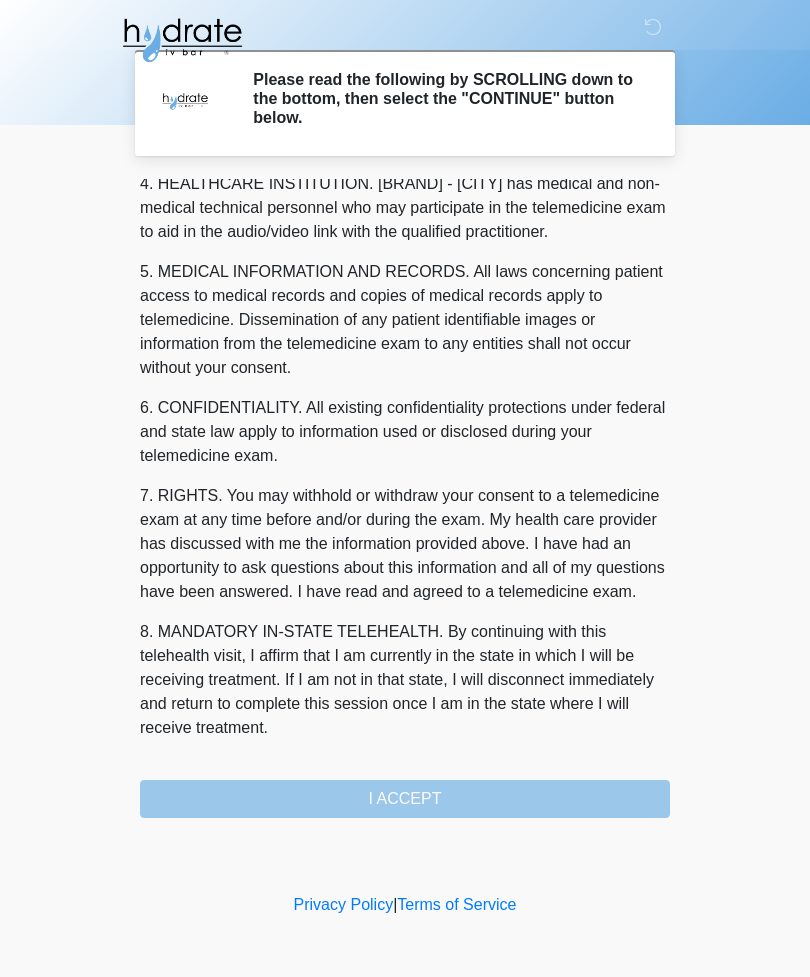 scroll, scrollTop: 607, scrollLeft: 0, axis: vertical 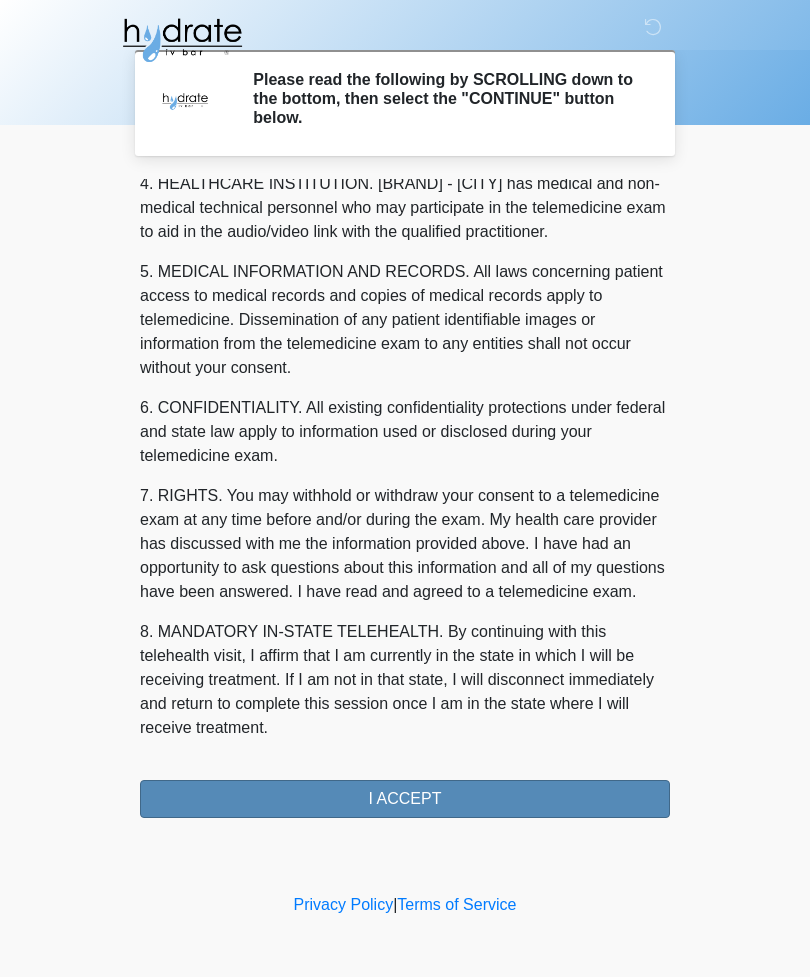 click on "I ACCEPT" at bounding box center (405, 799) 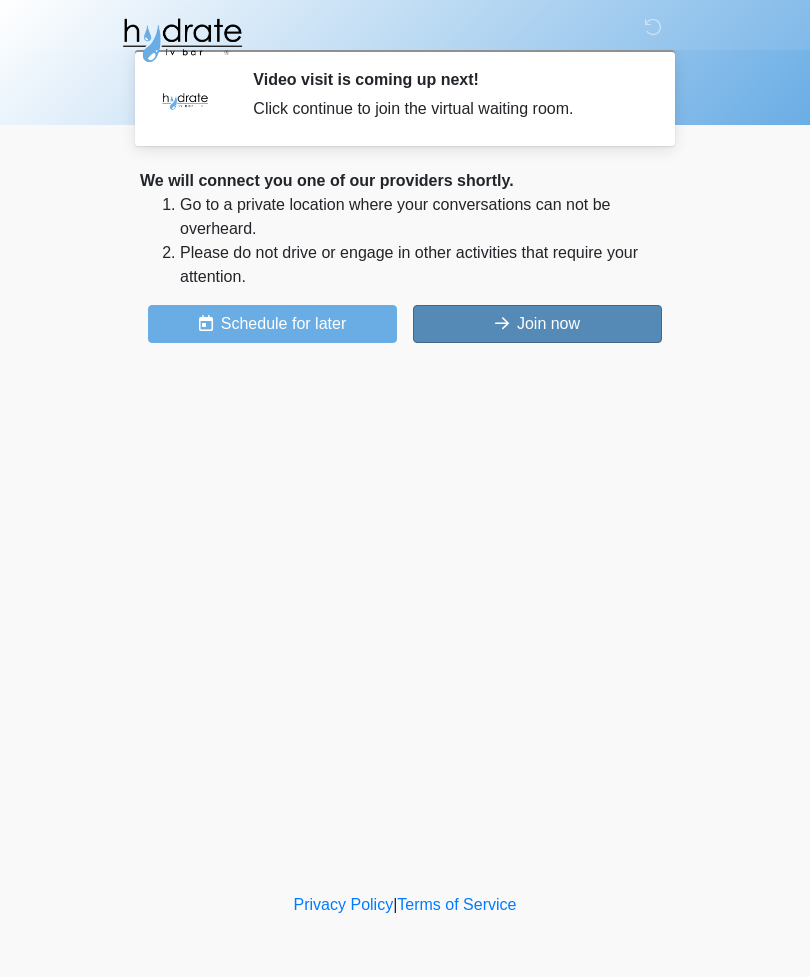 click on "Join now" at bounding box center (537, 324) 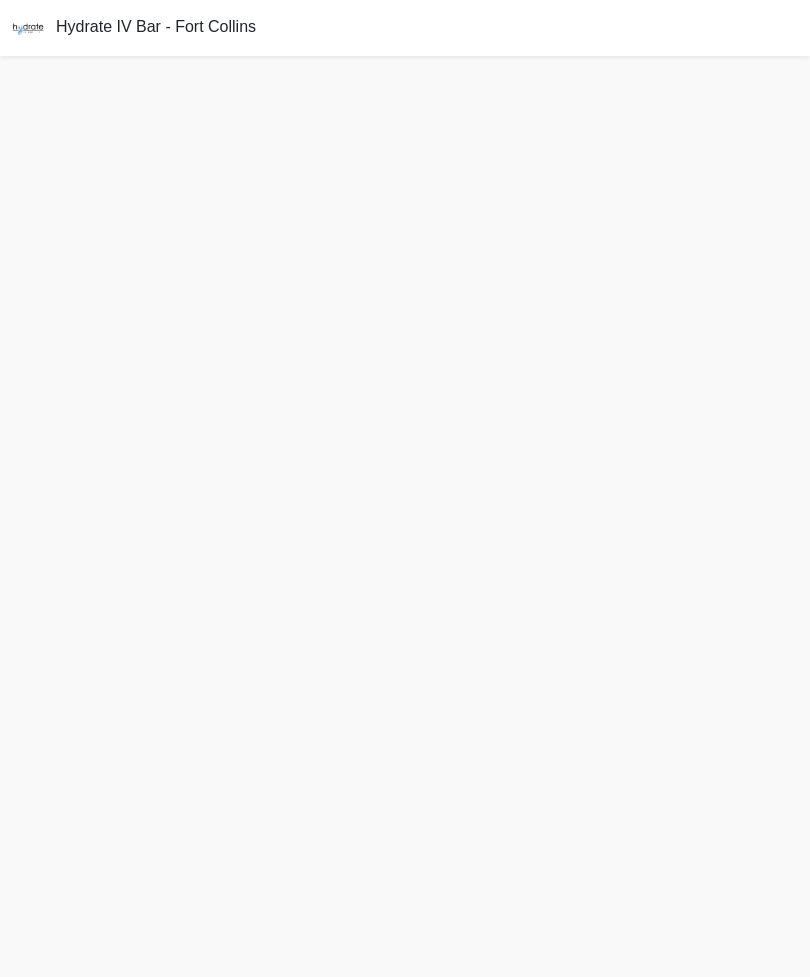 scroll, scrollTop: 0, scrollLeft: 0, axis: both 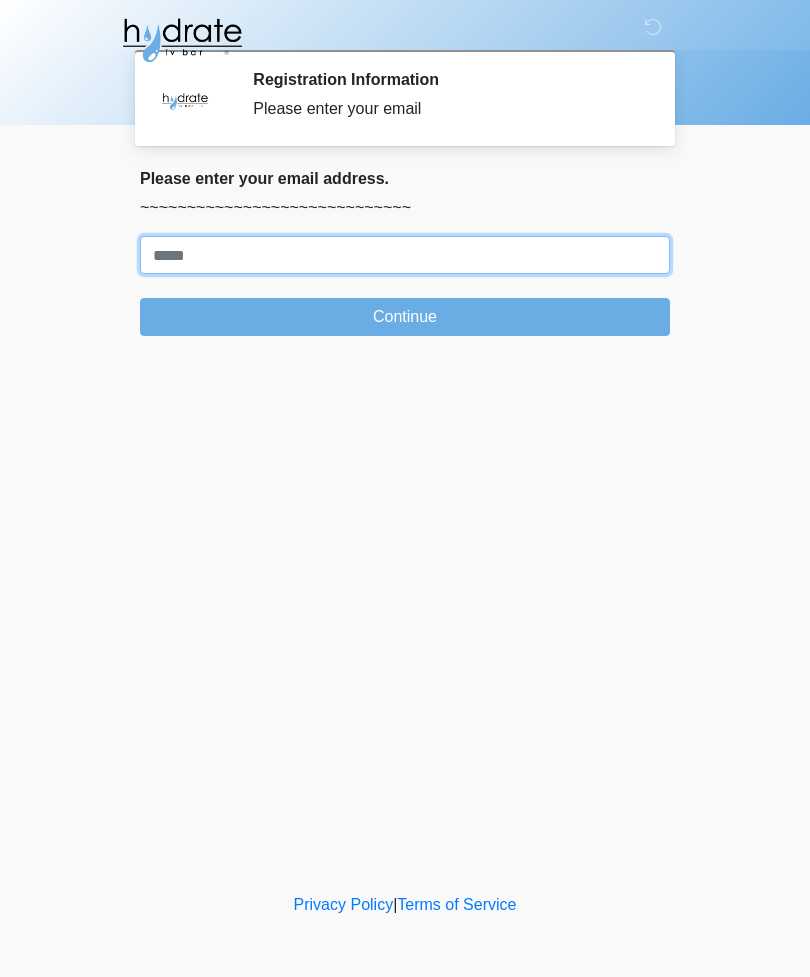 click on "Where should we email your treatment plan?" at bounding box center (405, 255) 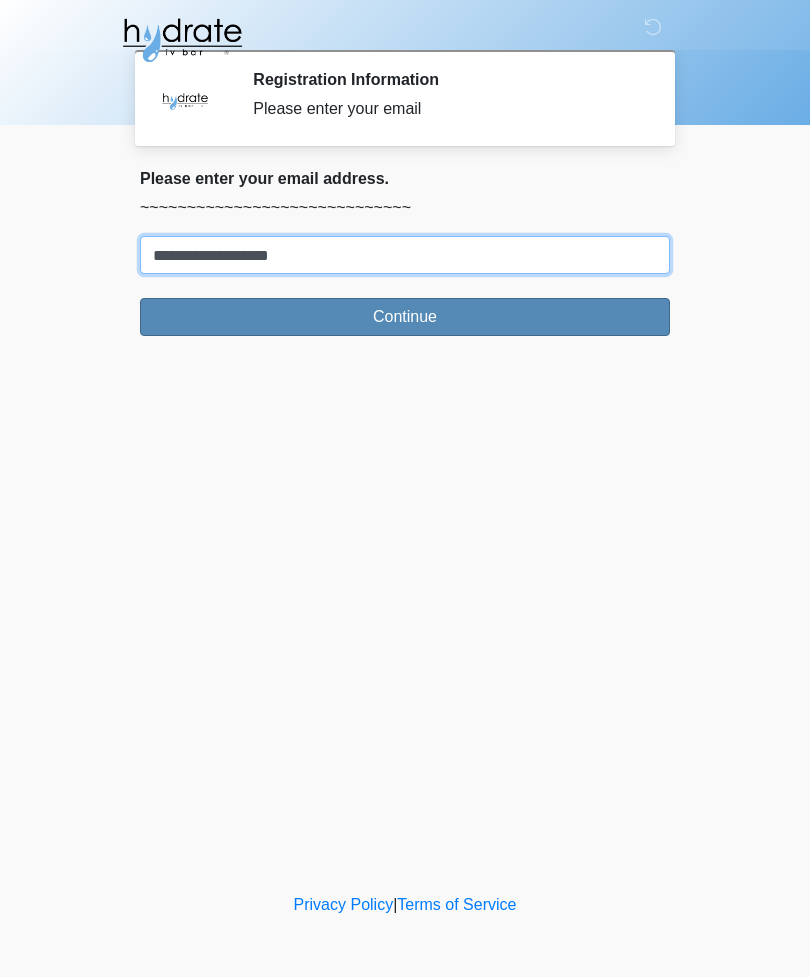 type on "**********" 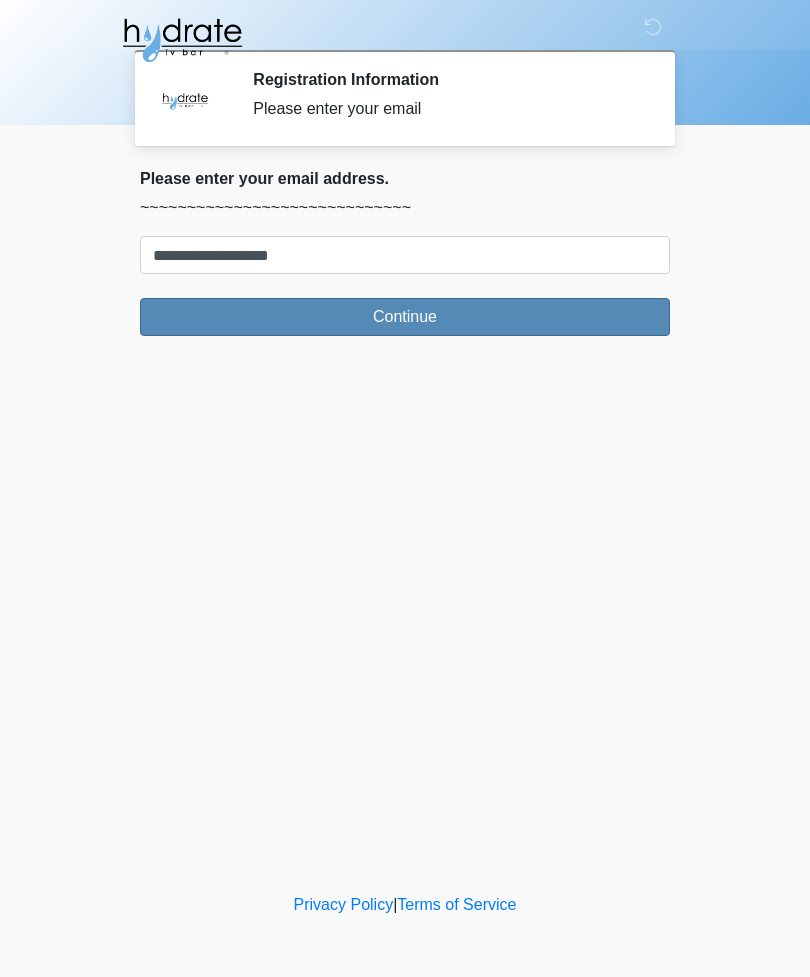 click on "Continue" at bounding box center (405, 317) 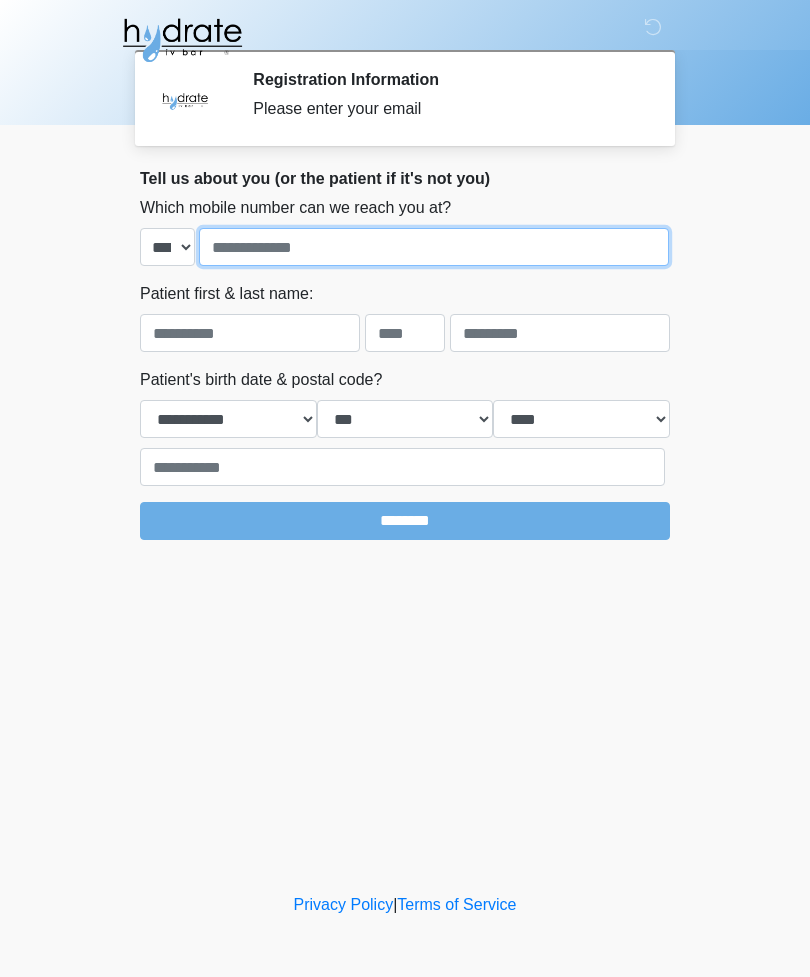 click at bounding box center (434, 247) 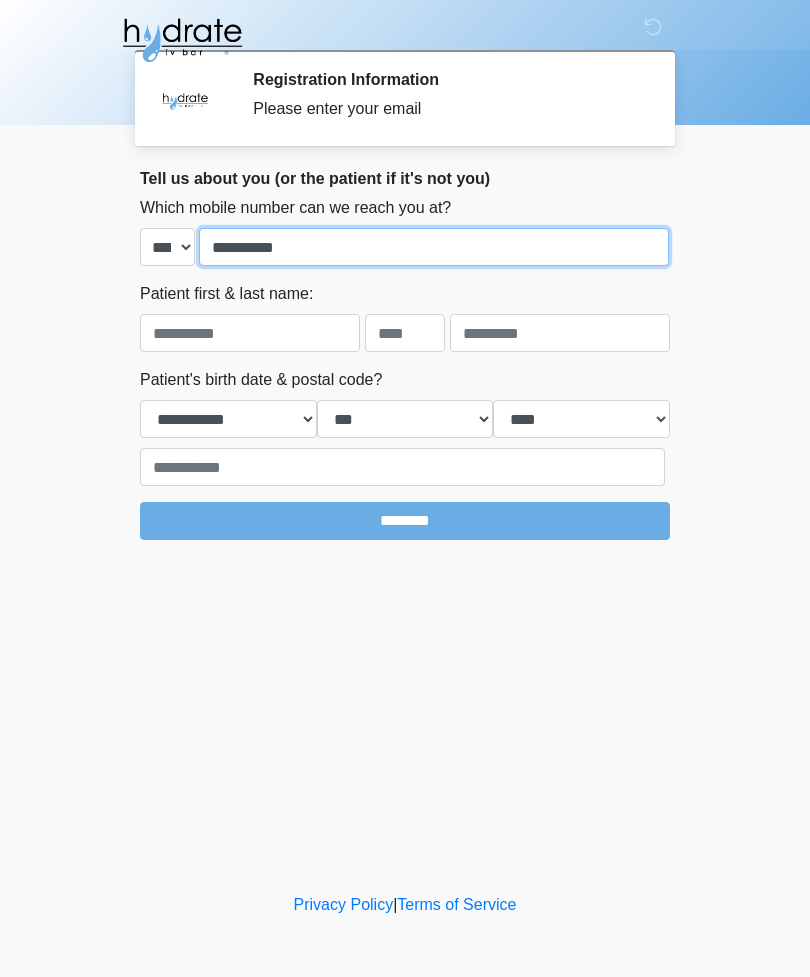 type on "**********" 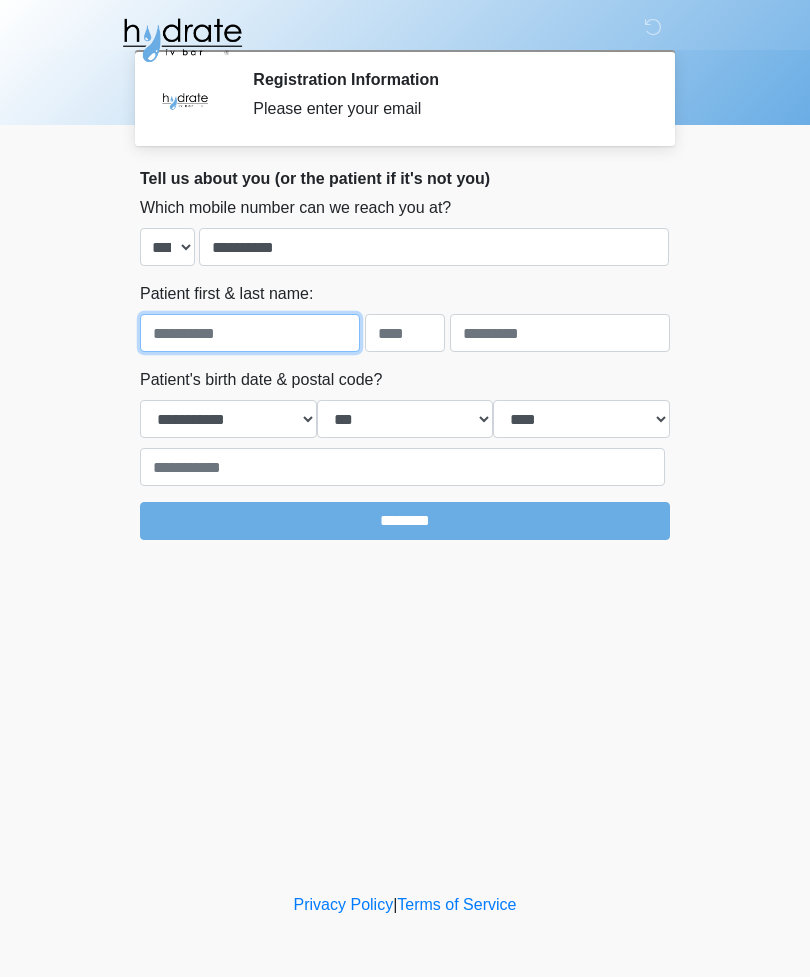 click at bounding box center [250, 333] 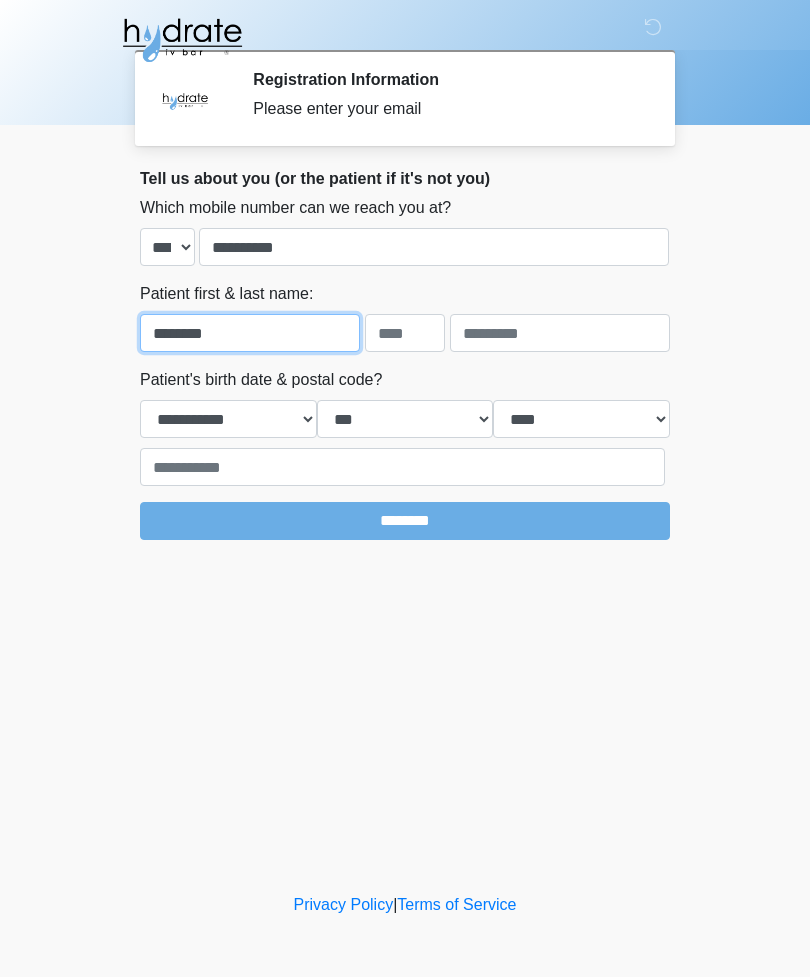 type on "********" 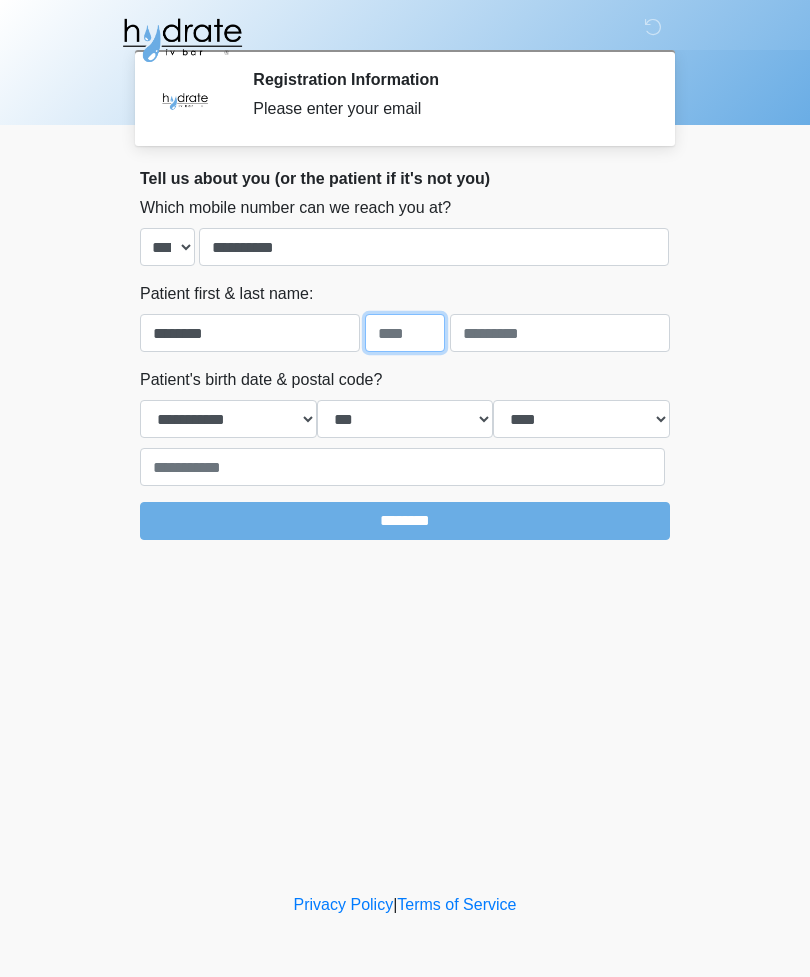 click at bounding box center [405, 333] 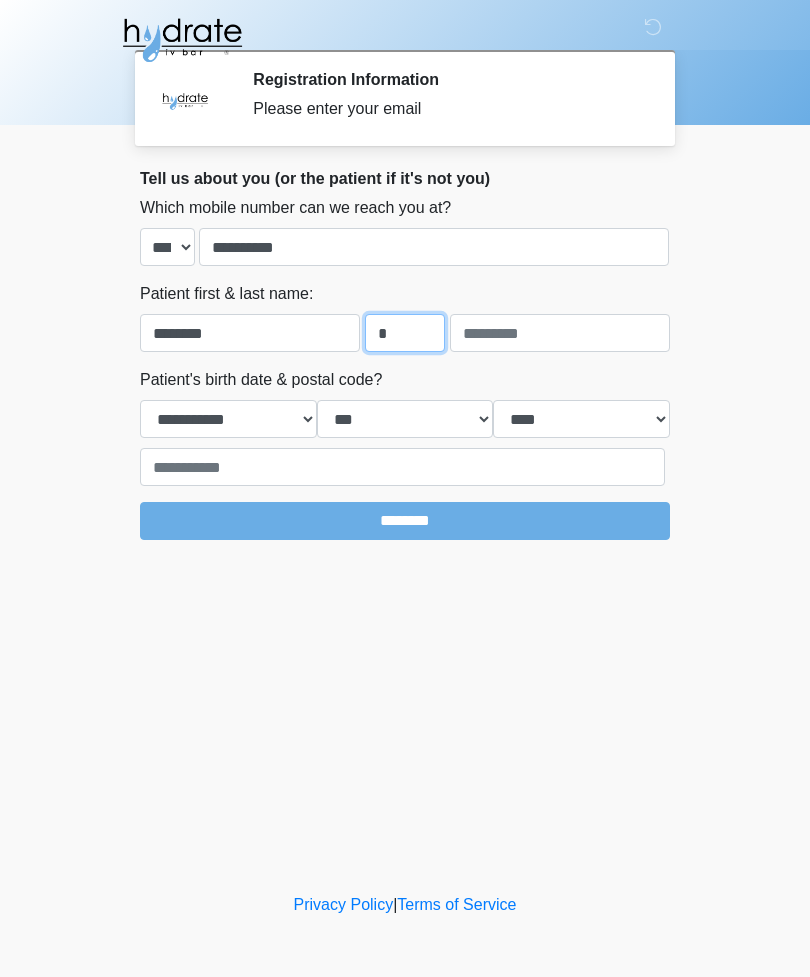 type on "*" 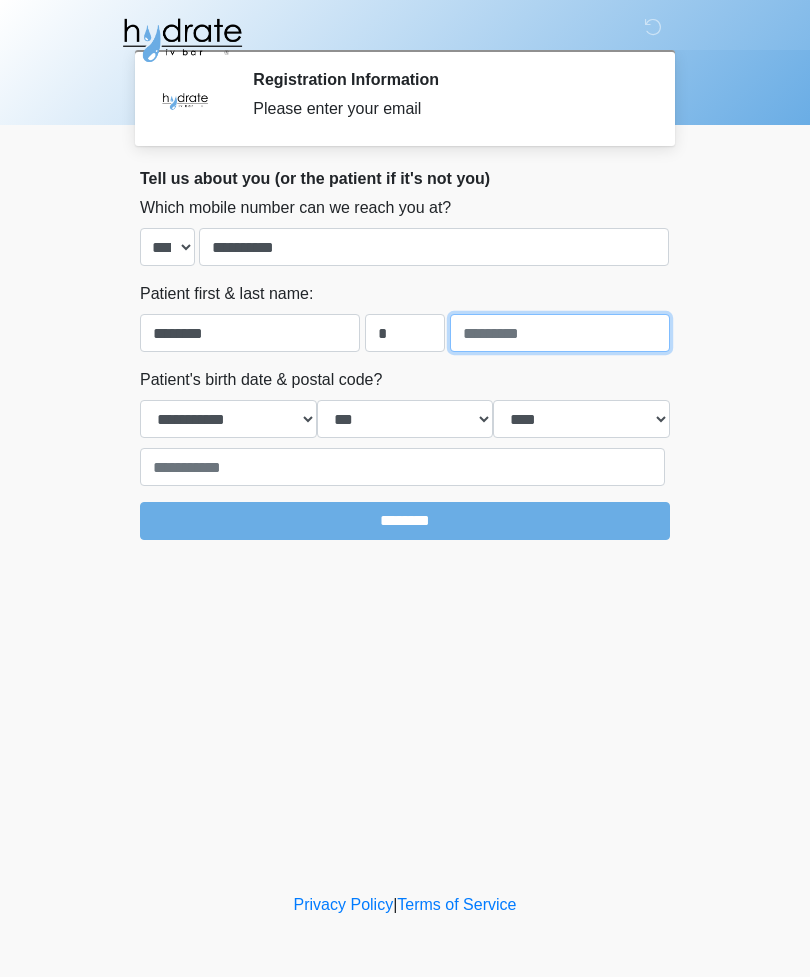 click at bounding box center (560, 333) 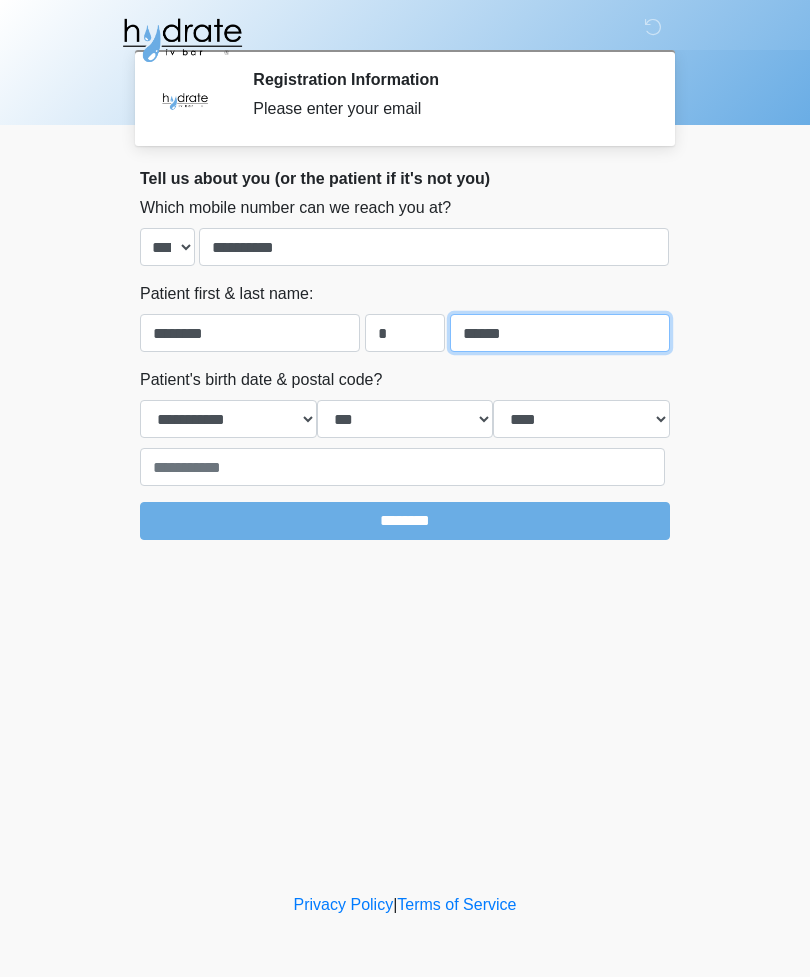 type on "******" 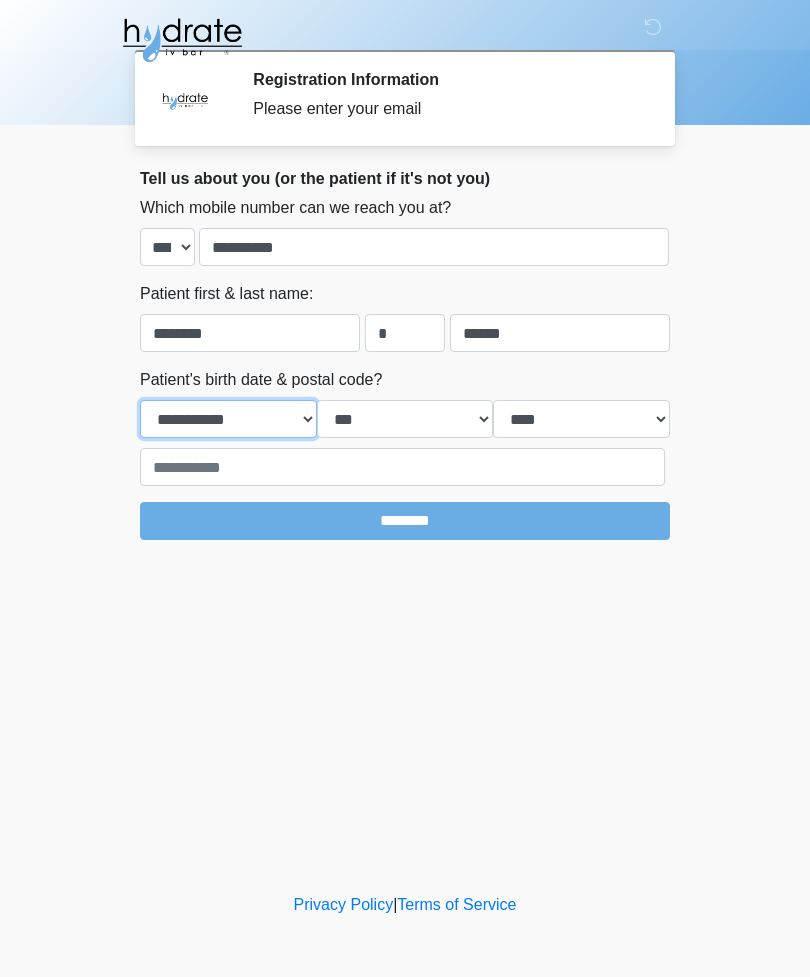 click on "**********" at bounding box center (228, 419) 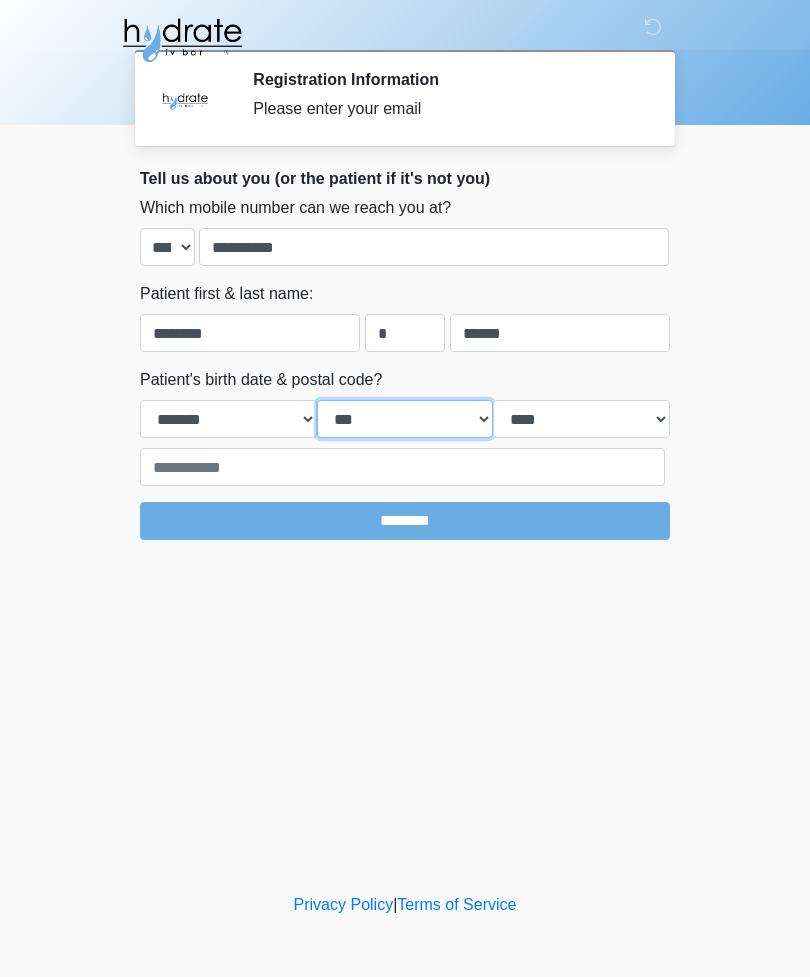 click on "***
*
*
*
*
*
*
*
*
*
**
**
**
**
**
**
**
**
**
**
**
**
**
**
**
**
**
**
**
**
**
**" at bounding box center [405, 419] 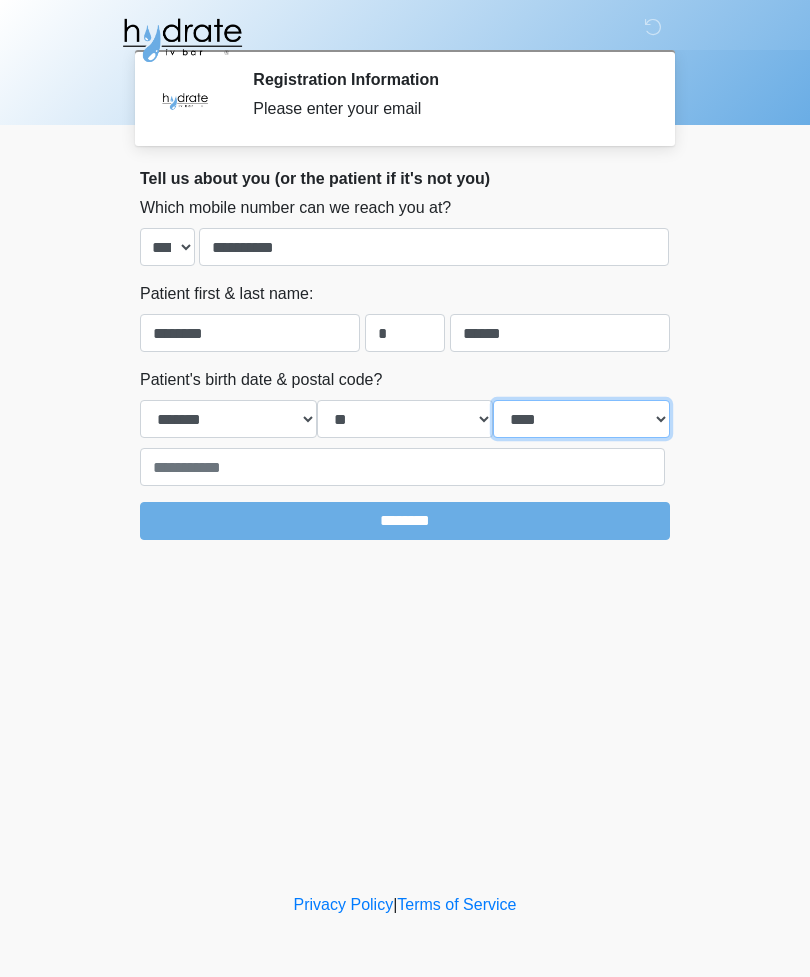 click on "****
****
****
****
****
****
****
****
****
****
****
****
****
****
****
****
****
****
****
****
****
****
****
****
****
****
****
****
****
****
****
****
****
****
****
****
****
****
****
****
****
****
****
****
****
****
****
****
****
****
****
****
****
****
****
****
****
****
****
****
****
****
****
****
****
****
****
****
****
****
****
****
****
****
****
****
****
****
****
****
****
****
****
****
****
****
****
****
****
****
****
****
****
****
****
****
****
****
****
****
****
****" at bounding box center [581, 419] 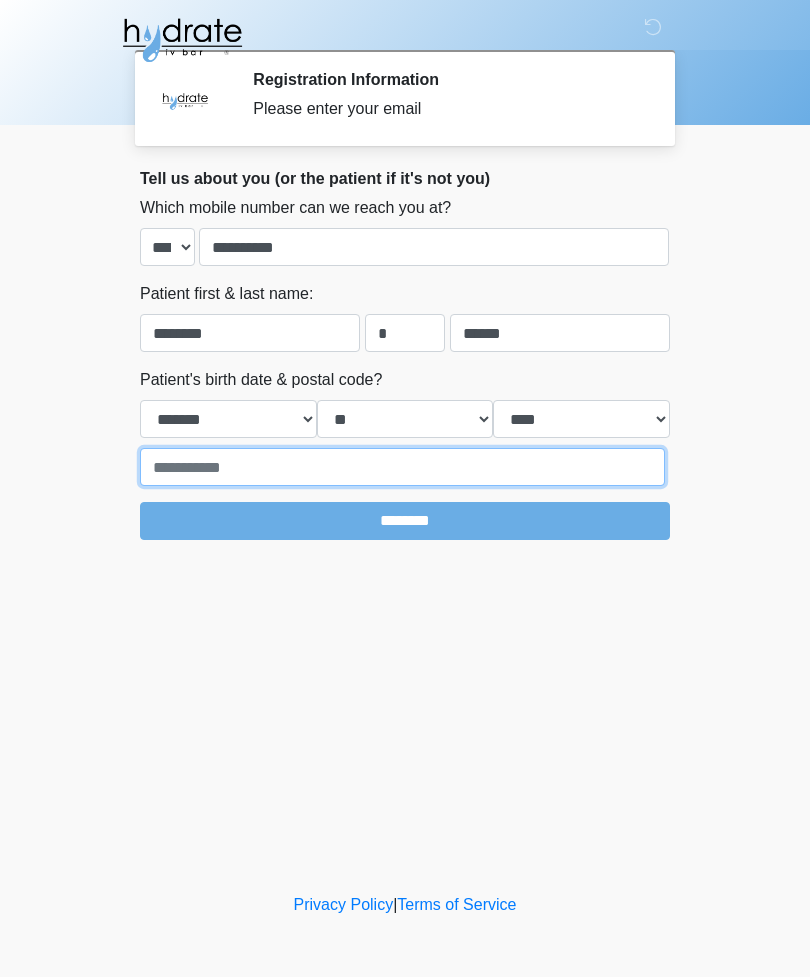 click at bounding box center [402, 467] 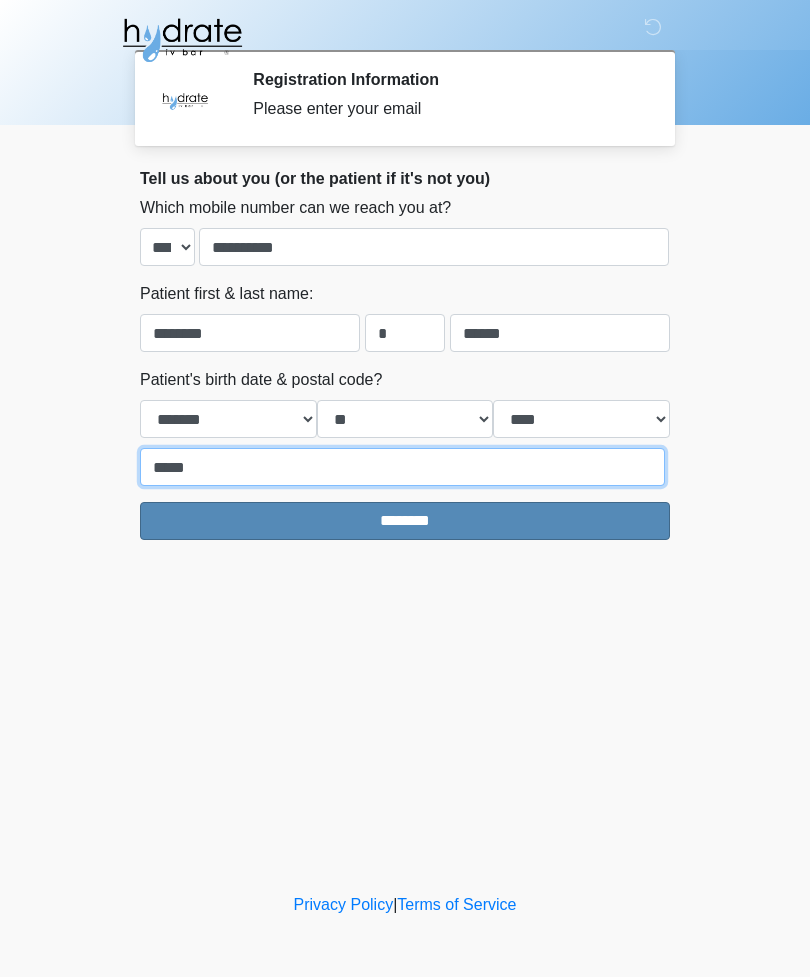 type on "*****" 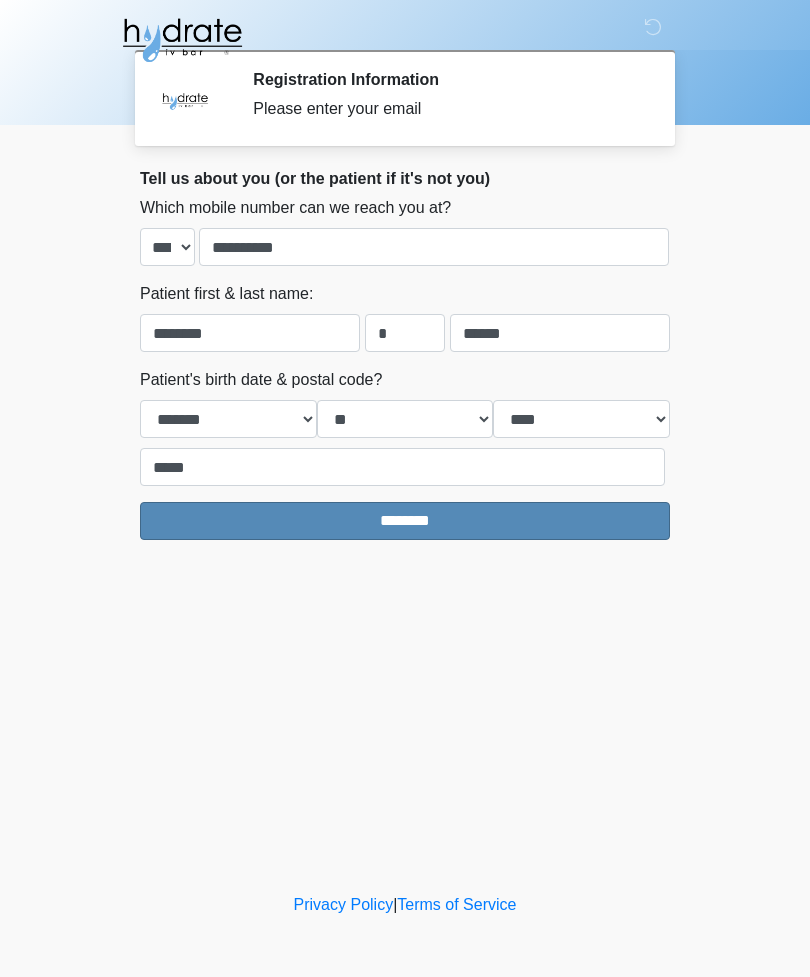 click on "********" at bounding box center (405, 521) 